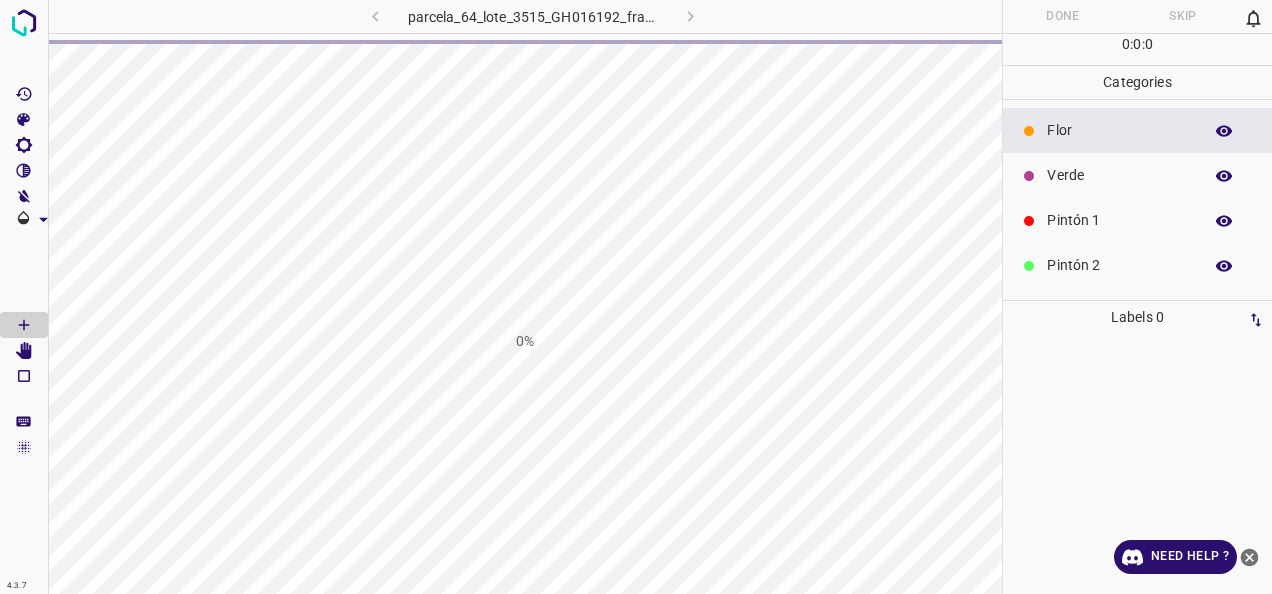 scroll, scrollTop: 0, scrollLeft: 0, axis: both 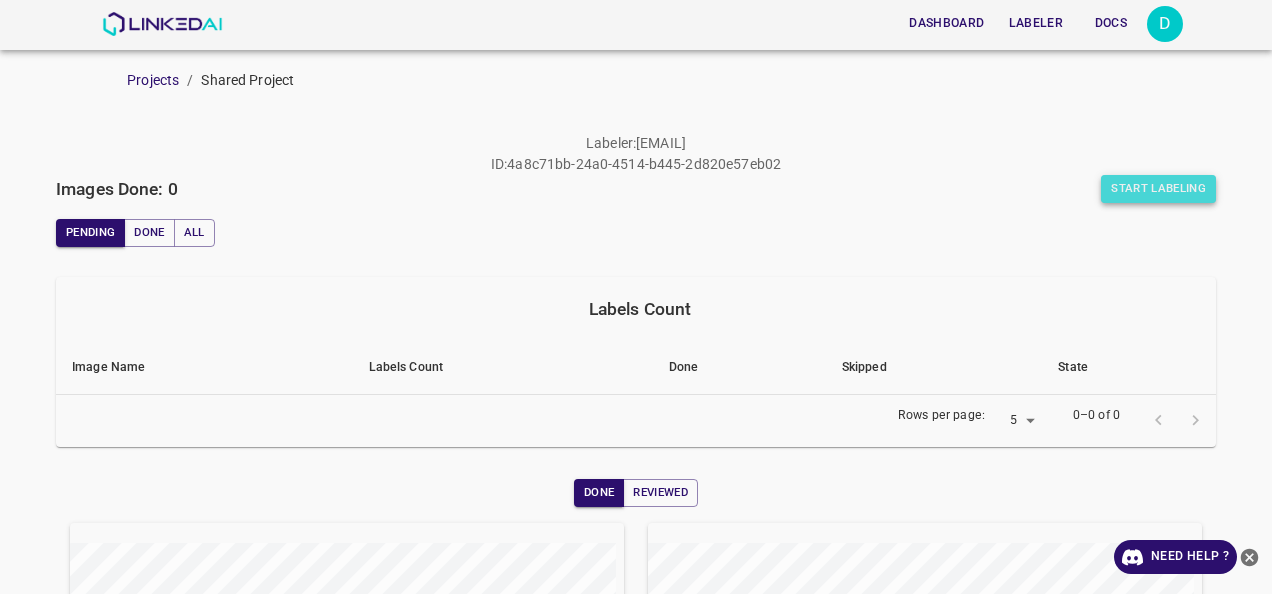 click on "Start Labeling" at bounding box center [1158, 189] 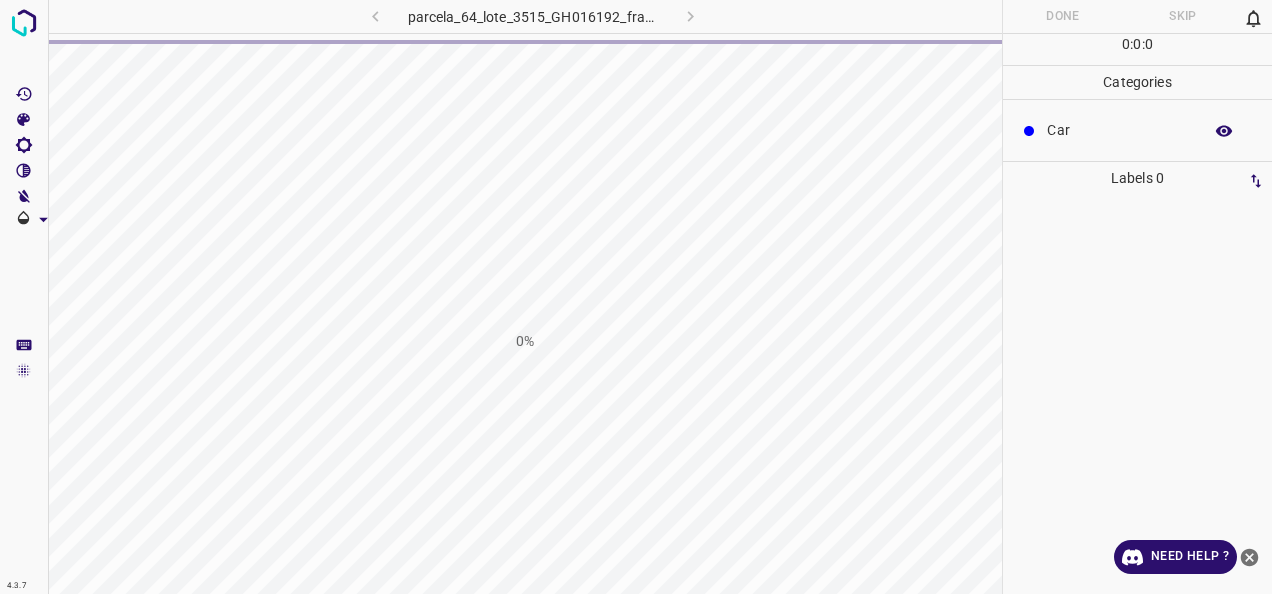 click 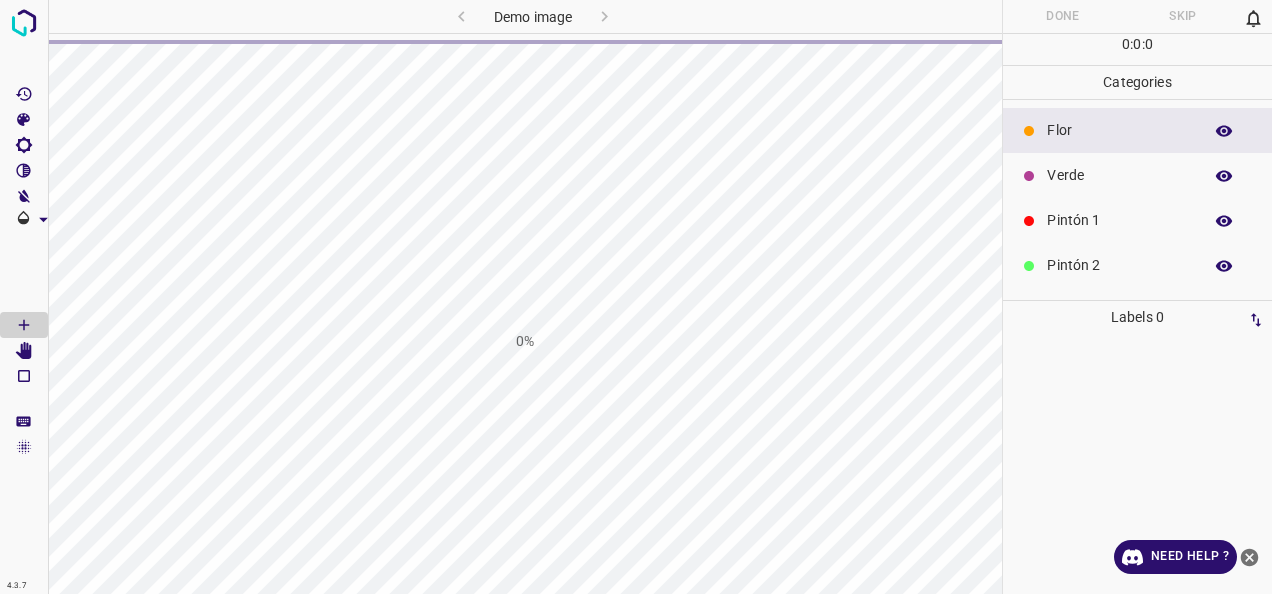 scroll, scrollTop: 0, scrollLeft: 0, axis: both 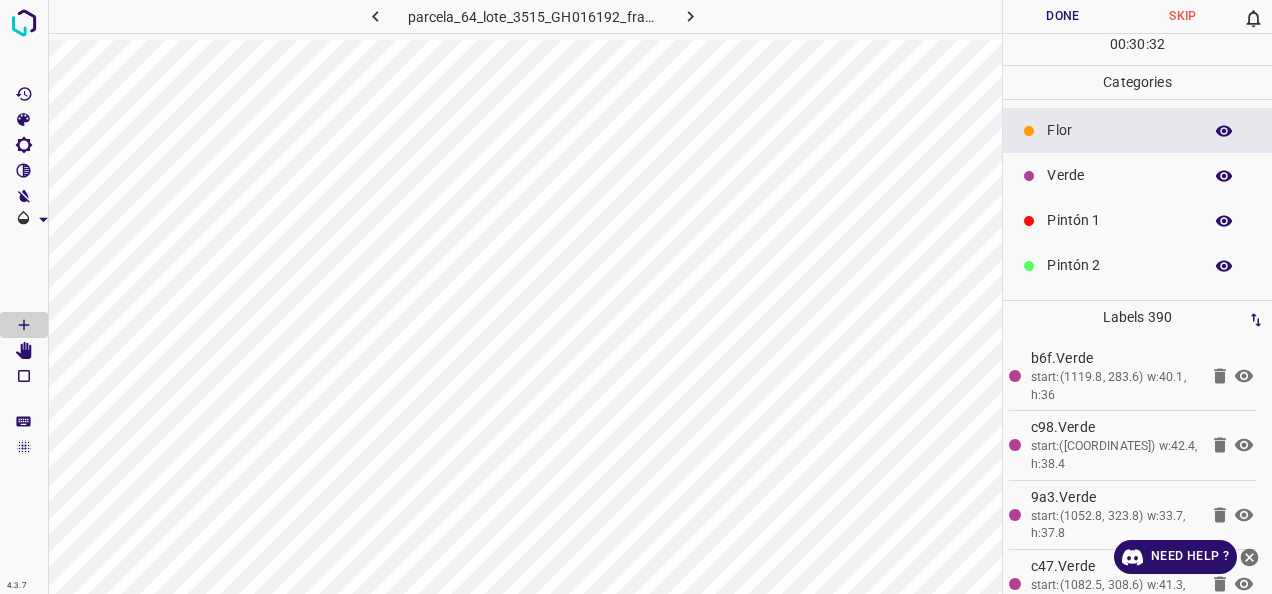 click on "Pintón 2" at bounding box center [1119, 265] 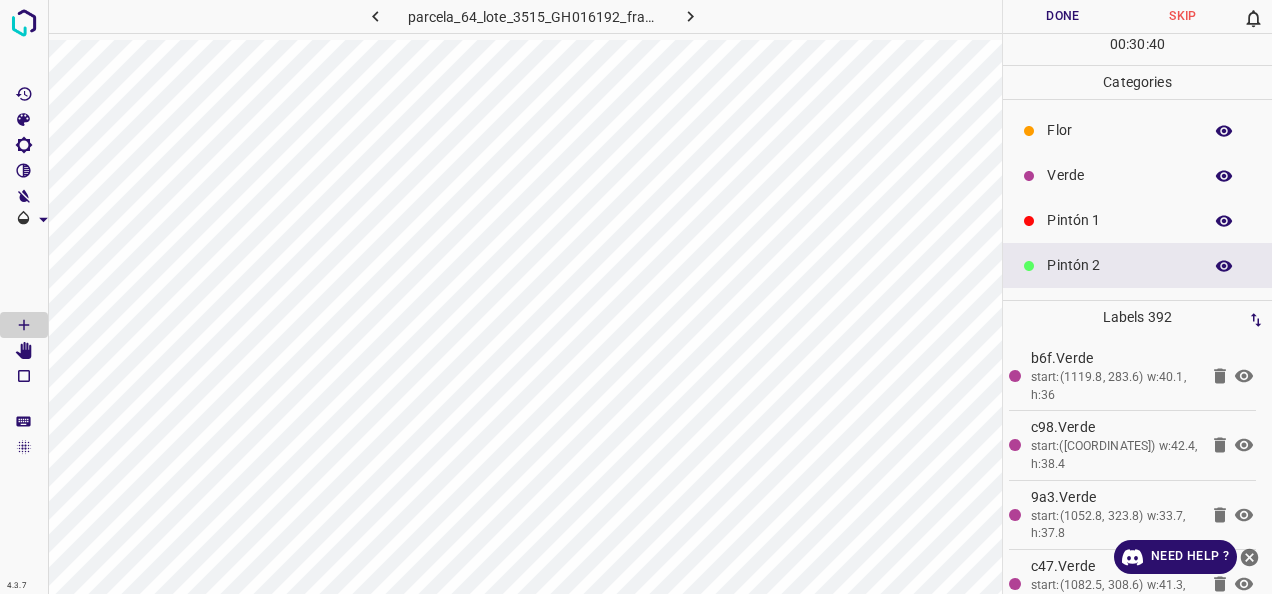 click on "Pintón 1" at bounding box center [1119, 220] 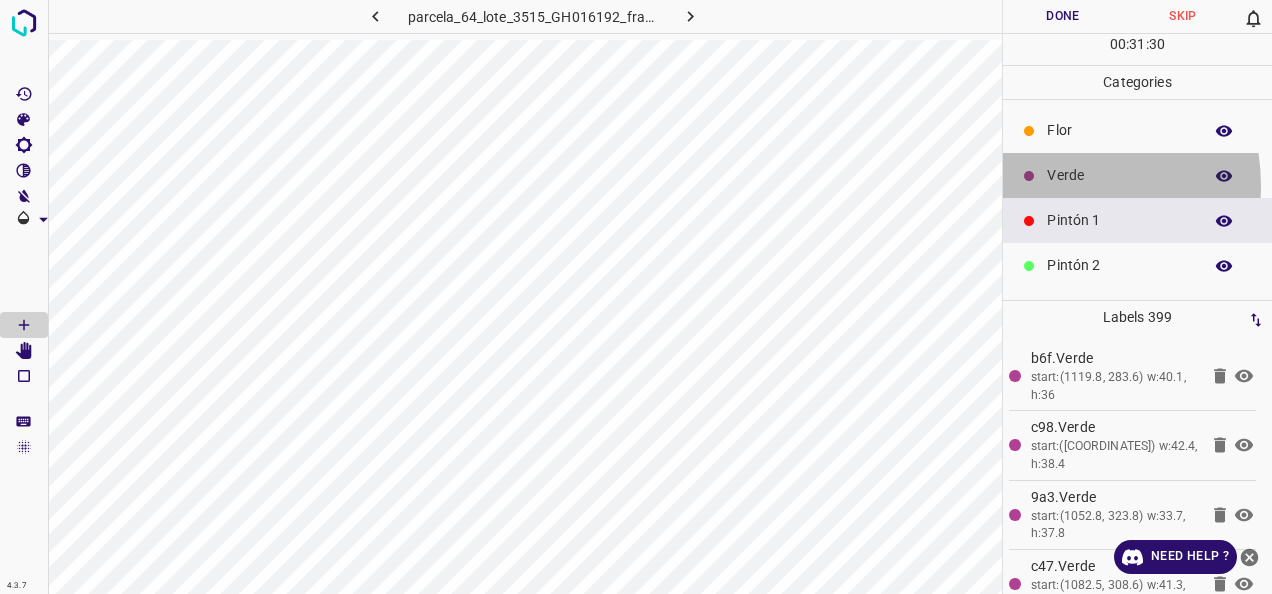 click on "Verde" at bounding box center [1119, 175] 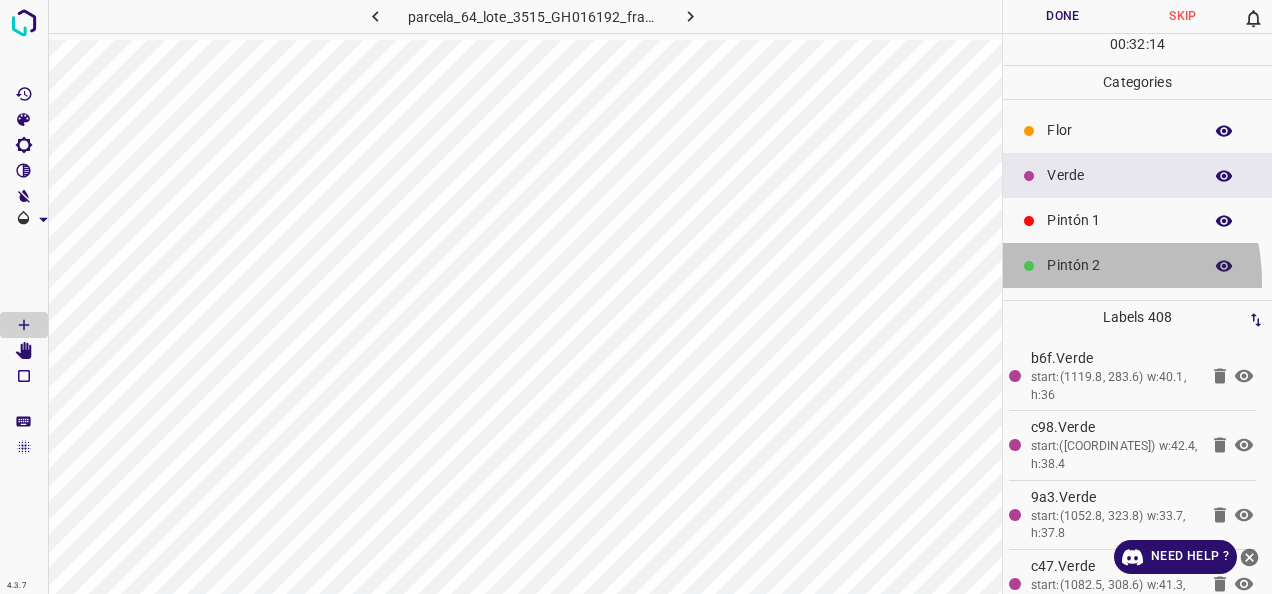 click on "Pintón 2" at bounding box center (1137, 265) 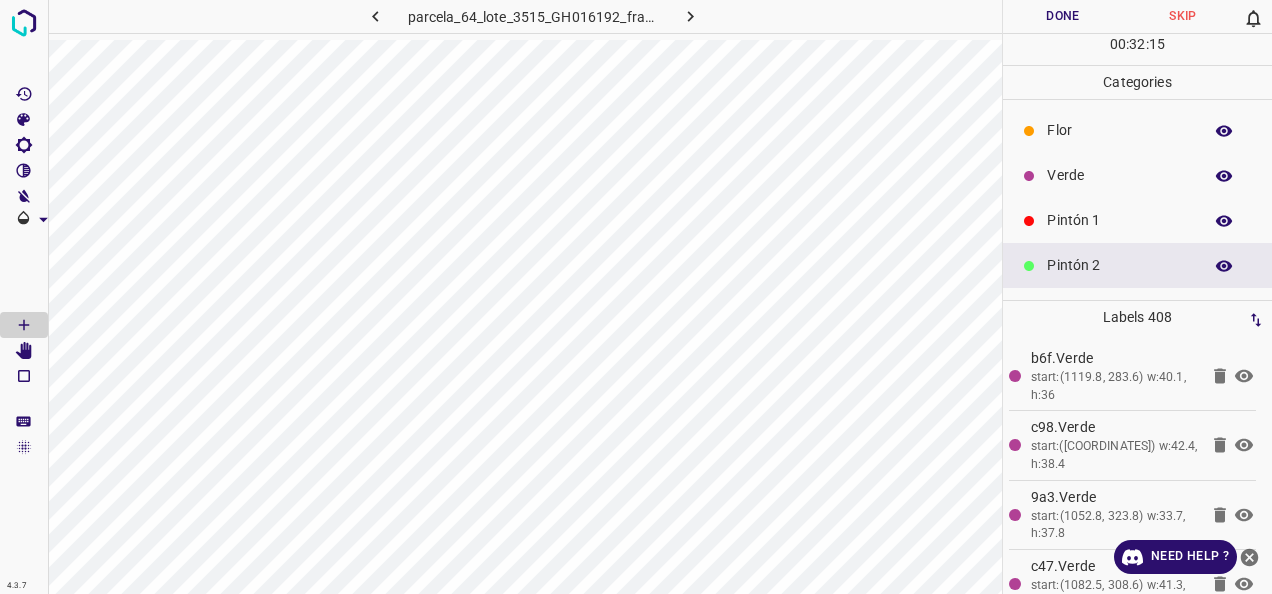 scroll, scrollTop: 100, scrollLeft: 0, axis: vertical 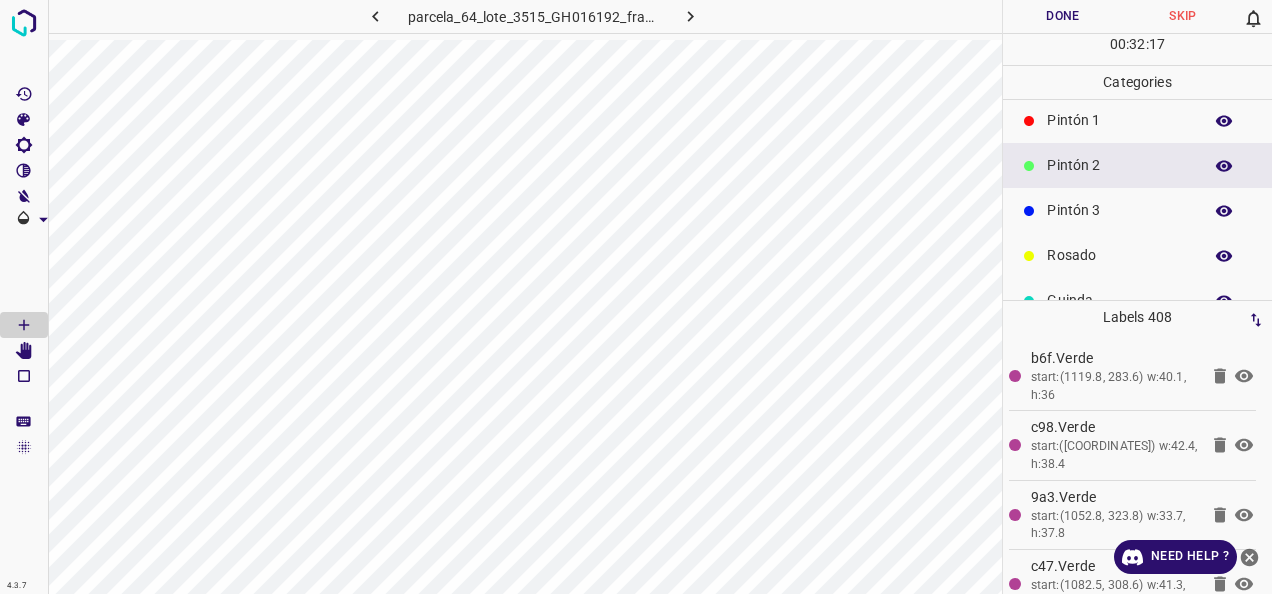 click on "Pintón 3" at bounding box center (1137, 210) 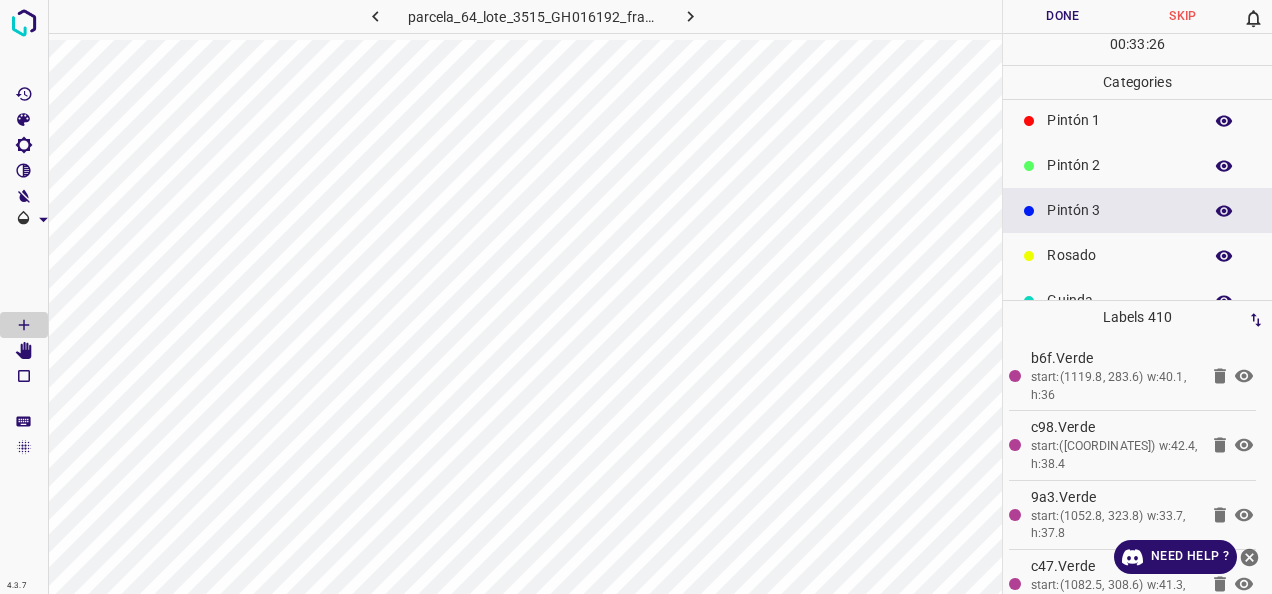 click on "Pintón 2" at bounding box center (1119, 165) 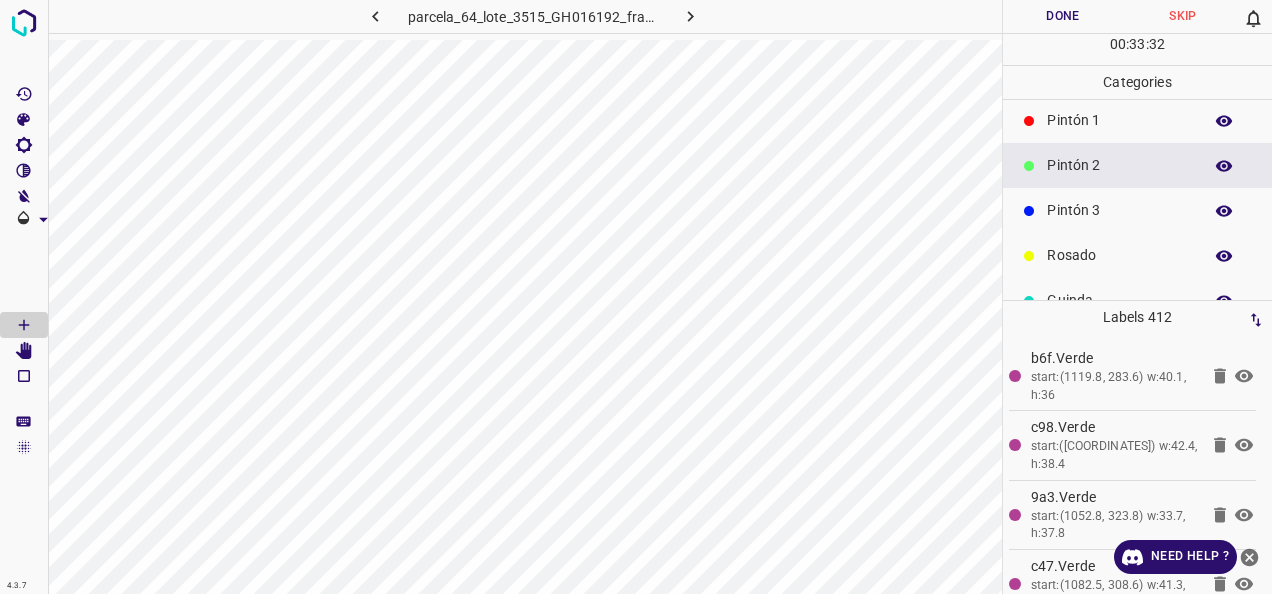 click on "Pintón 1" at bounding box center [1137, 120] 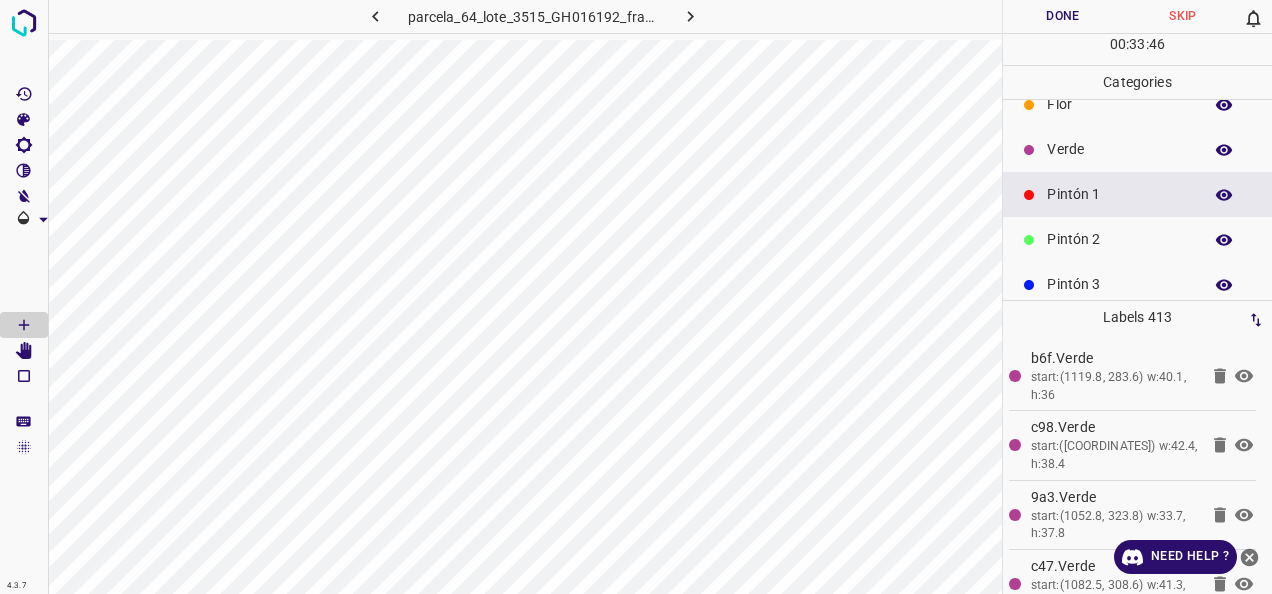 scroll, scrollTop: 20, scrollLeft: 0, axis: vertical 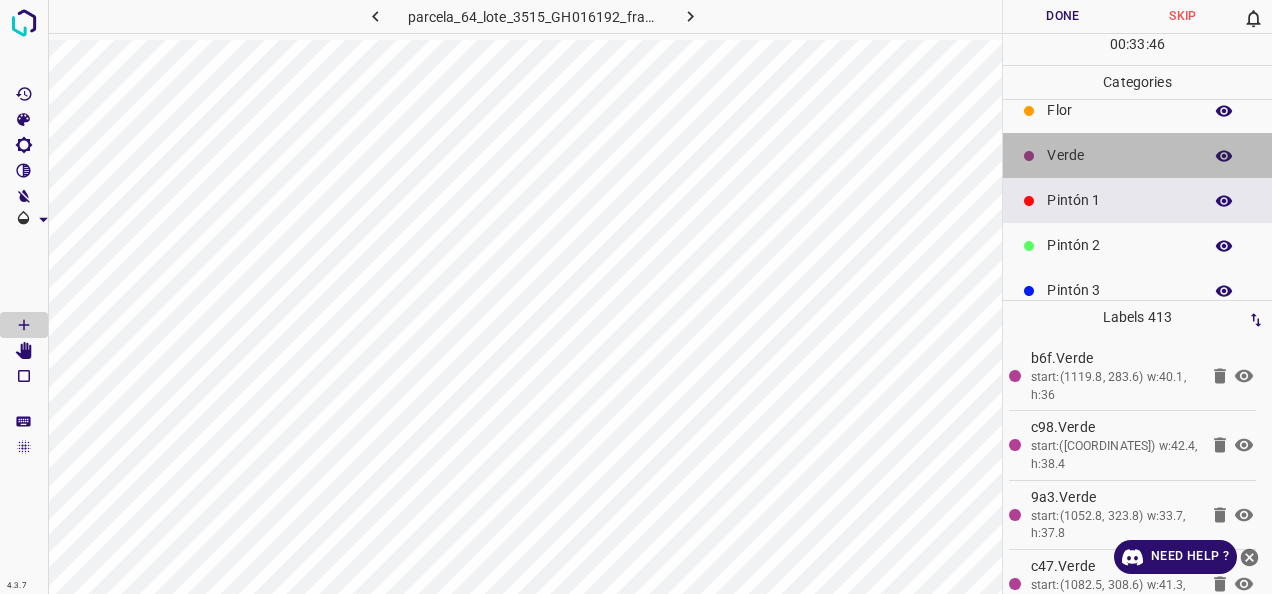 click on "Verde" at bounding box center [1119, 155] 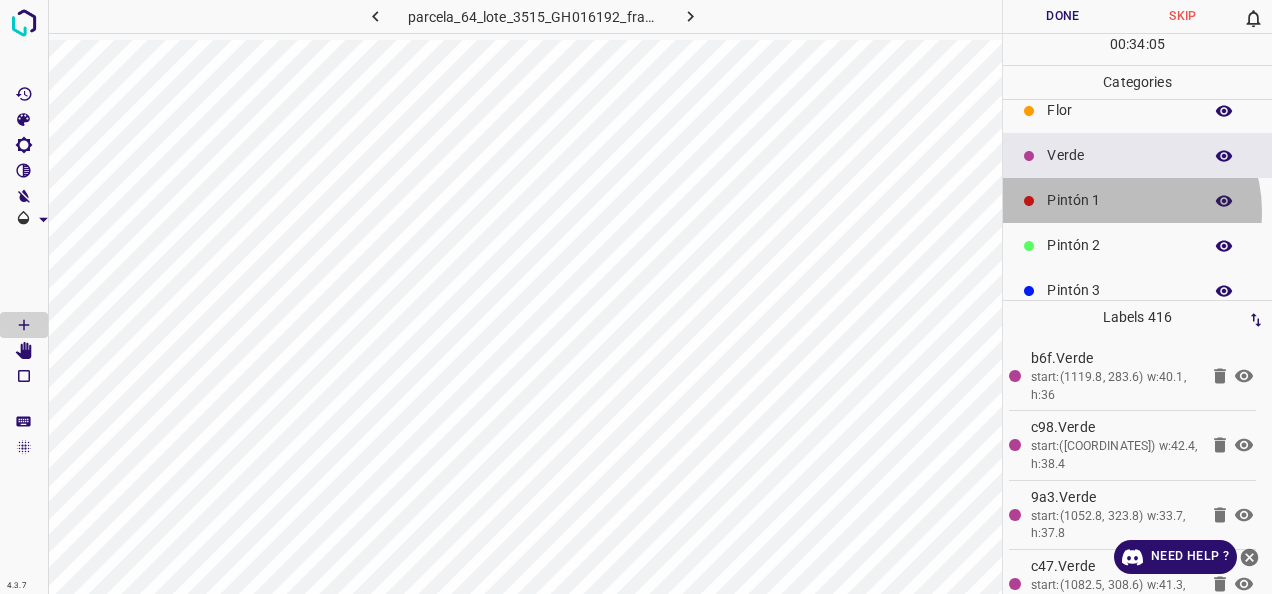 click on "Pintón 1" at bounding box center [1119, 200] 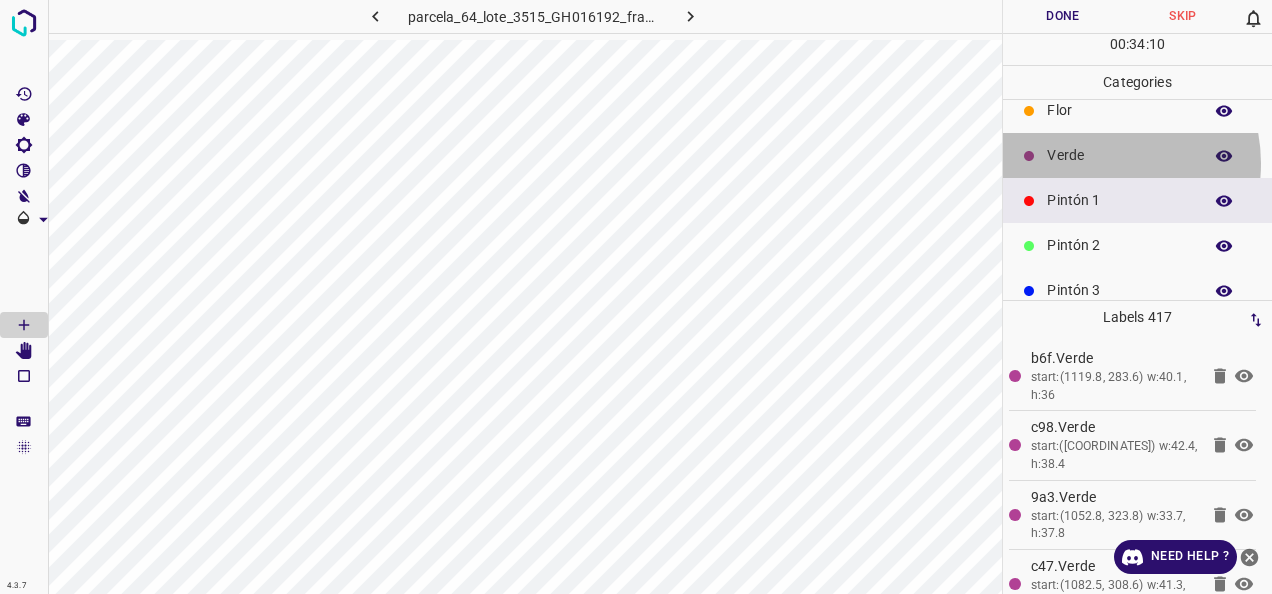 click on "Verde" at bounding box center [1119, 155] 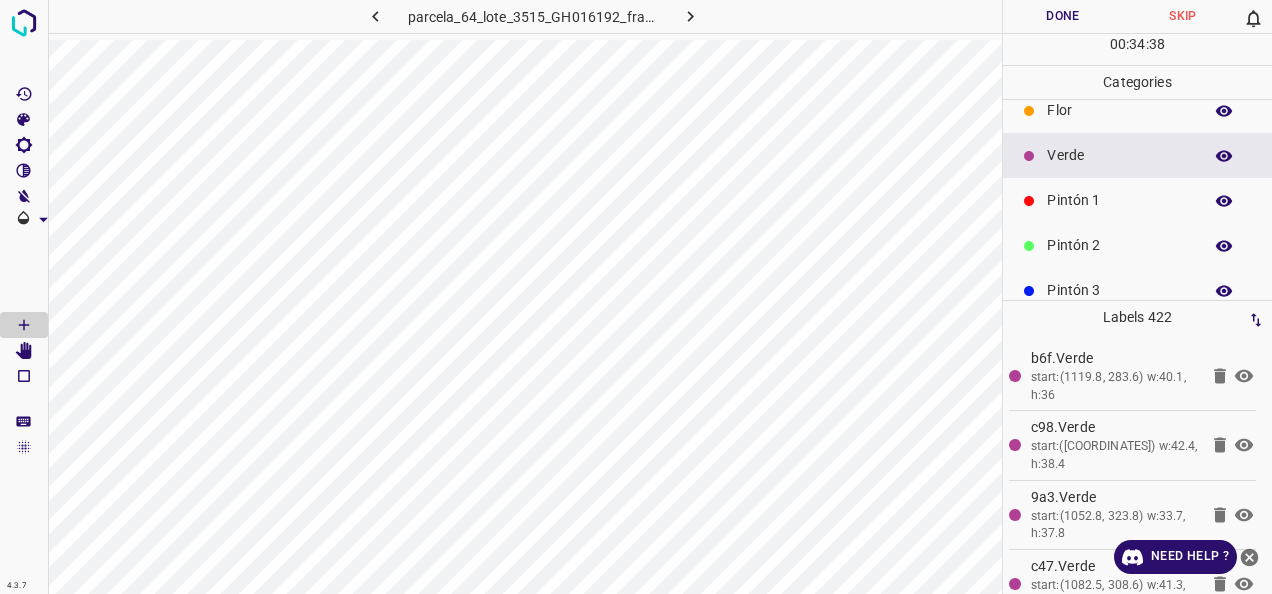 click on "Pintón 1" at bounding box center [1119, 200] 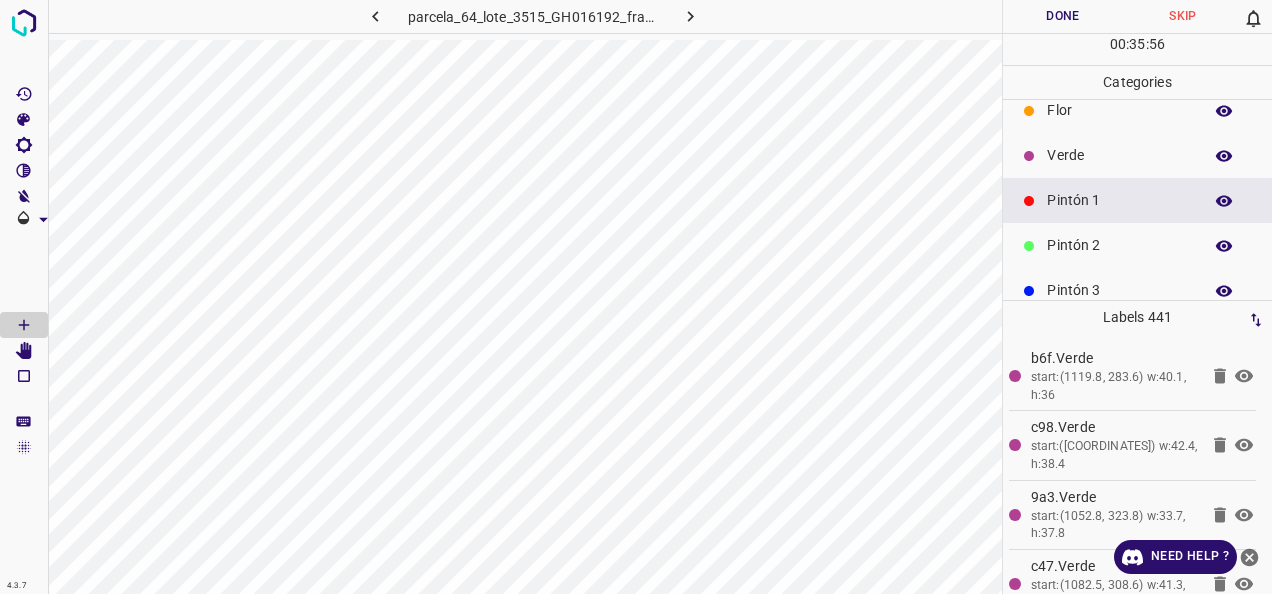click on "Verde" at bounding box center [1119, 155] 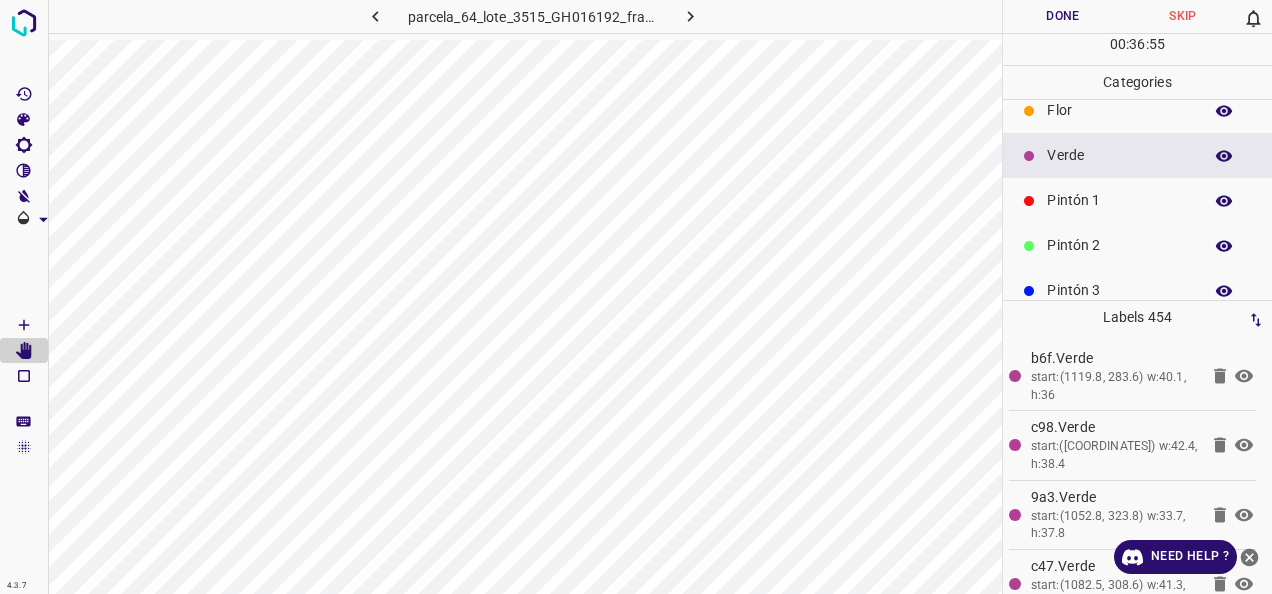 scroll, scrollTop: 176, scrollLeft: 0, axis: vertical 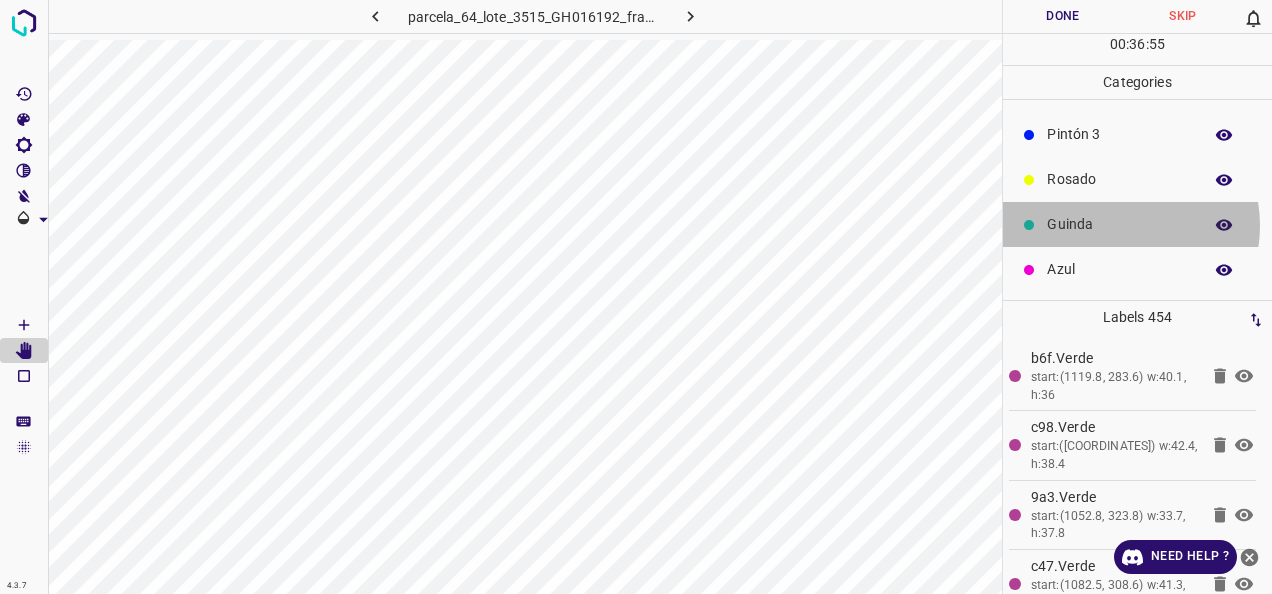 click on "Guinda" at bounding box center [1119, 224] 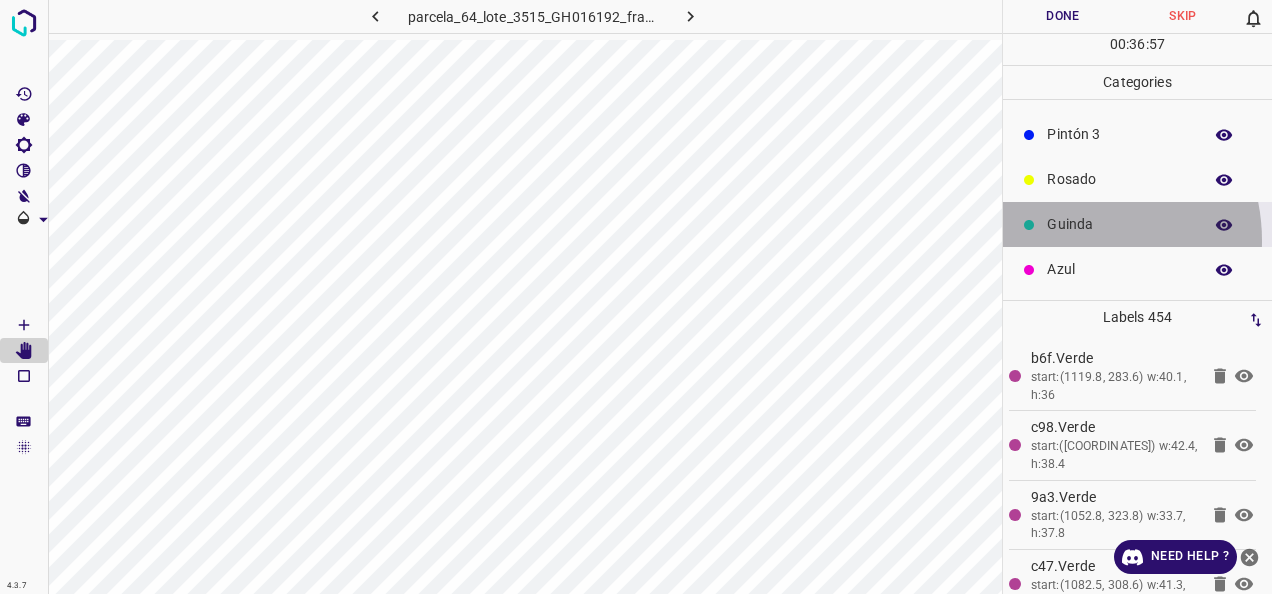 click on "Guinda" at bounding box center [1137, 224] 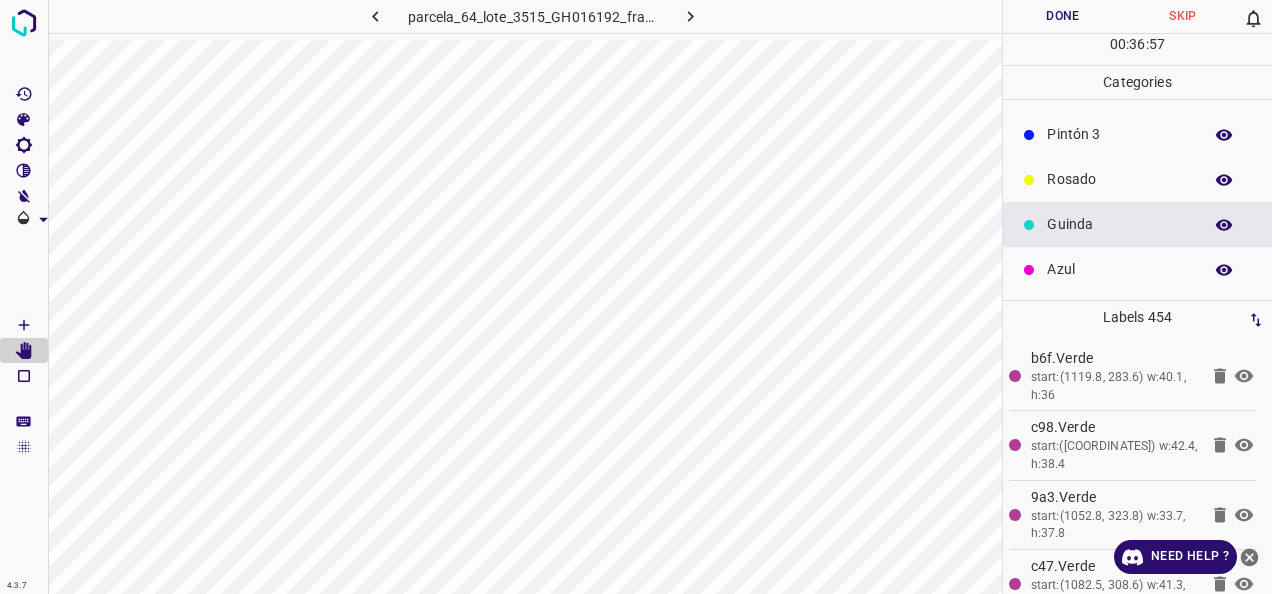 click on "Azul" at bounding box center [1119, 269] 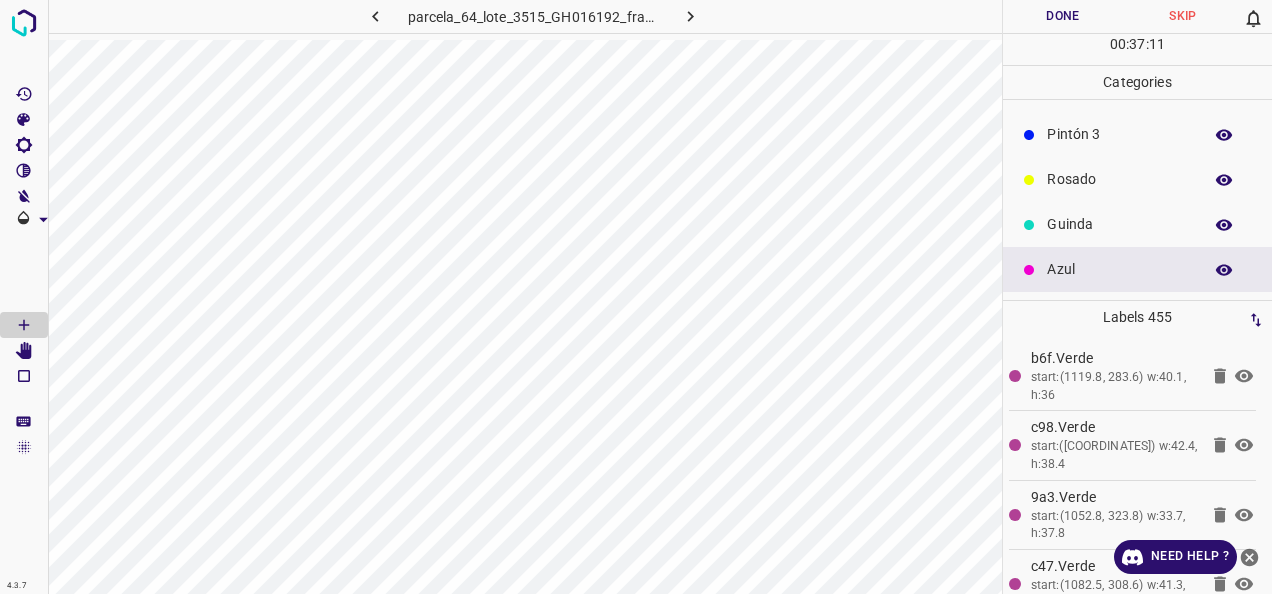 scroll, scrollTop: 0, scrollLeft: 0, axis: both 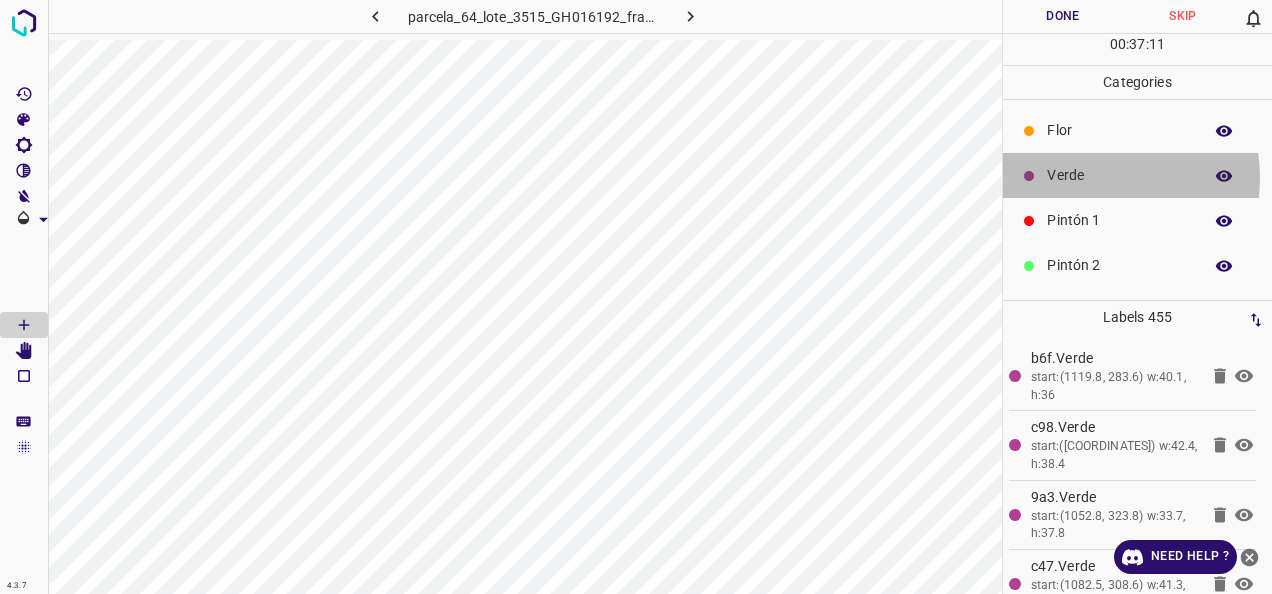 click on "Verde" at bounding box center [1119, 175] 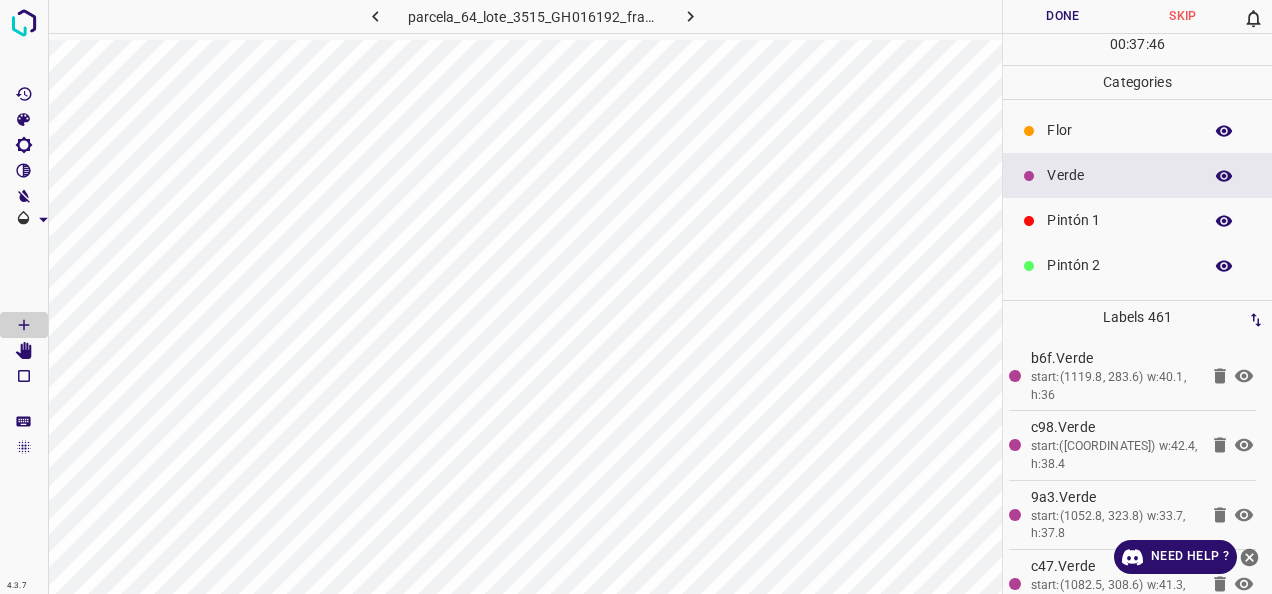 click on "Pintón 1" at bounding box center [1119, 220] 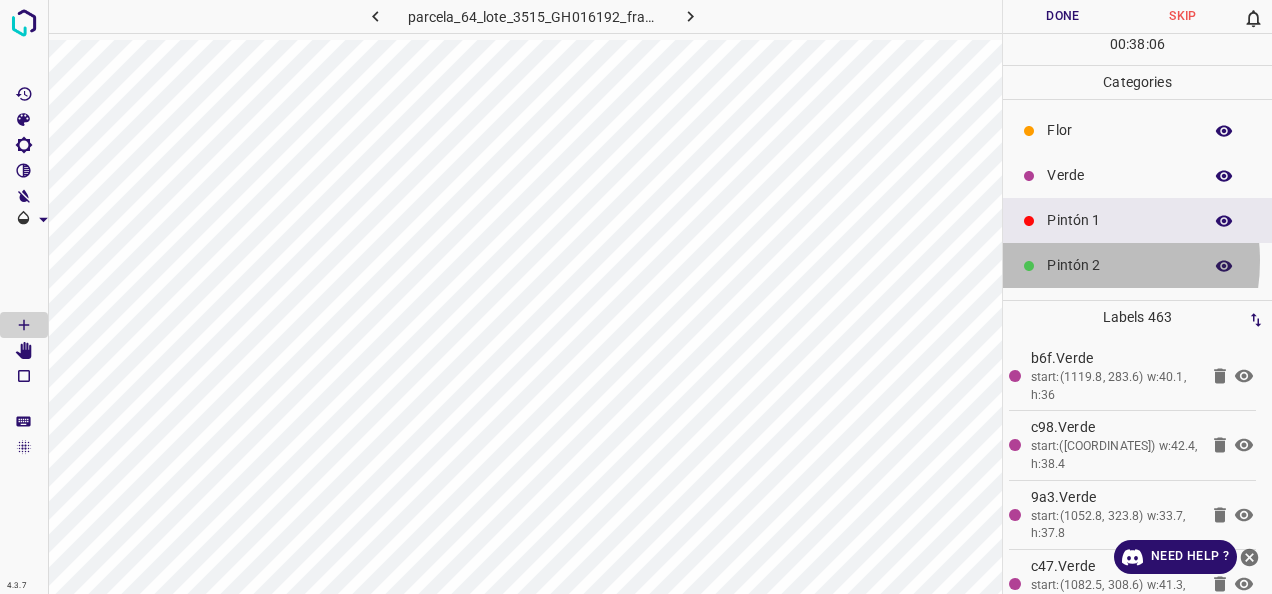 drag, startPoint x: 1064, startPoint y: 260, endPoint x: 1048, endPoint y: 251, distance: 18.35756 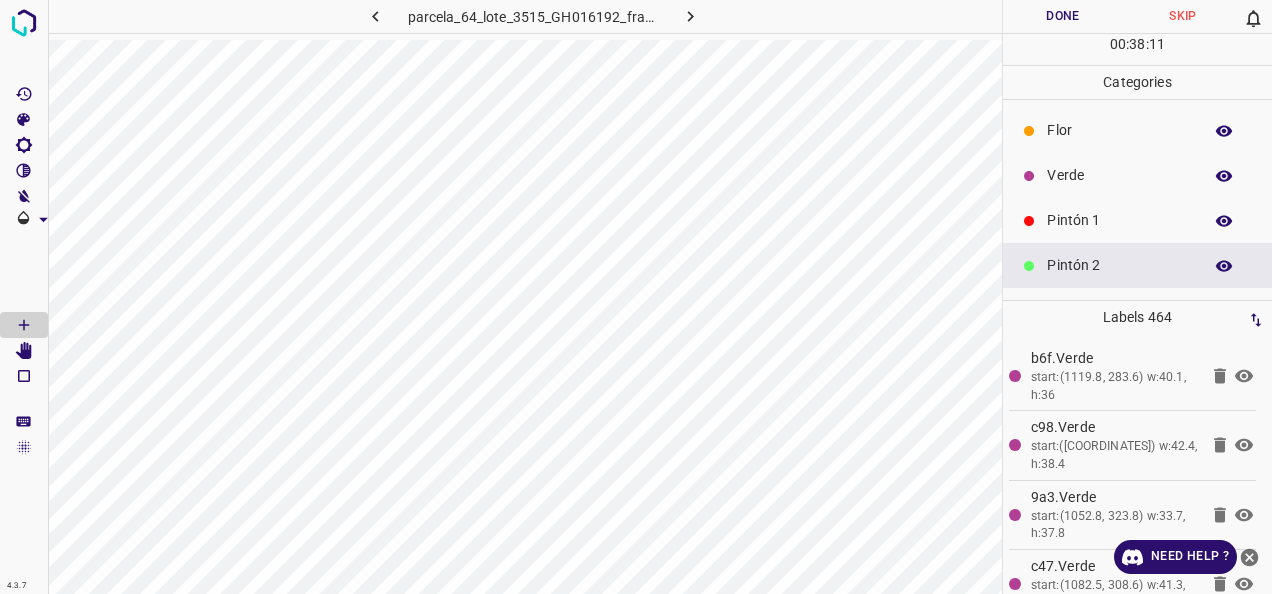 click on "Verde" at bounding box center [1119, 175] 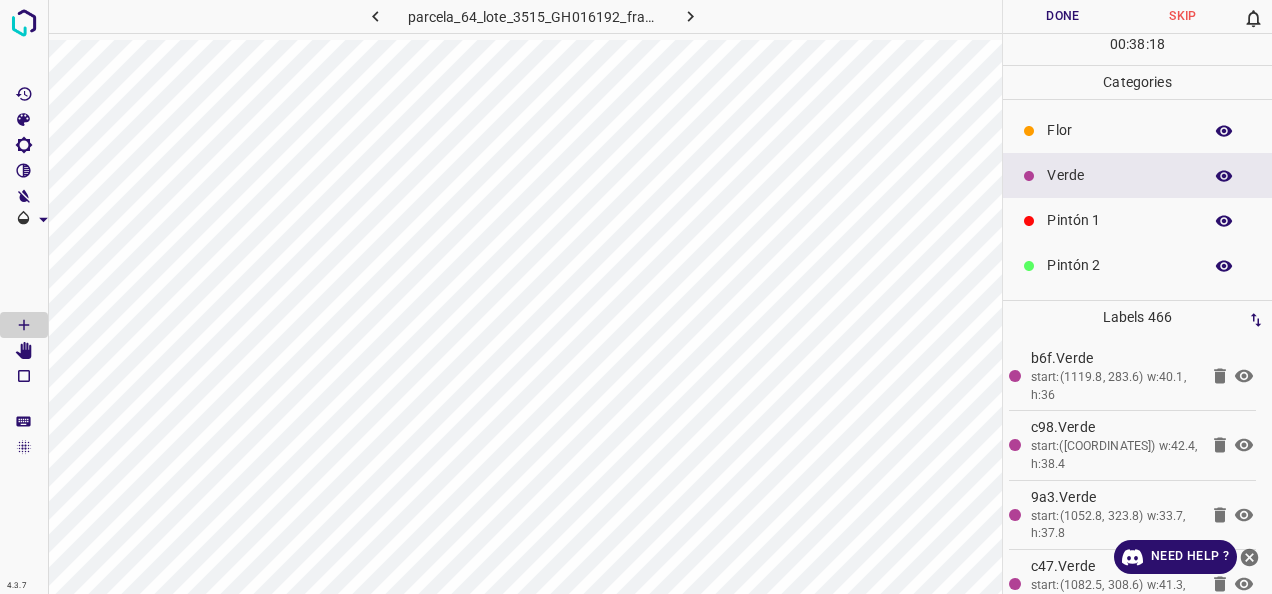 click on "Flor" at bounding box center (1137, 130) 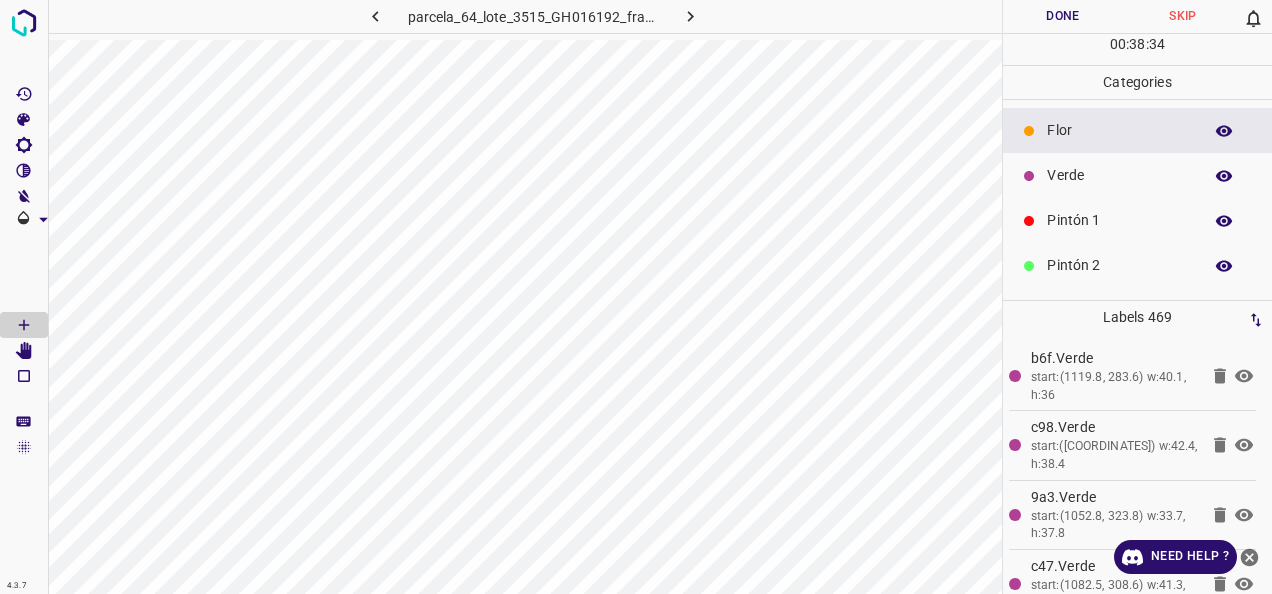 click on "Pintón 1" at bounding box center [1137, 220] 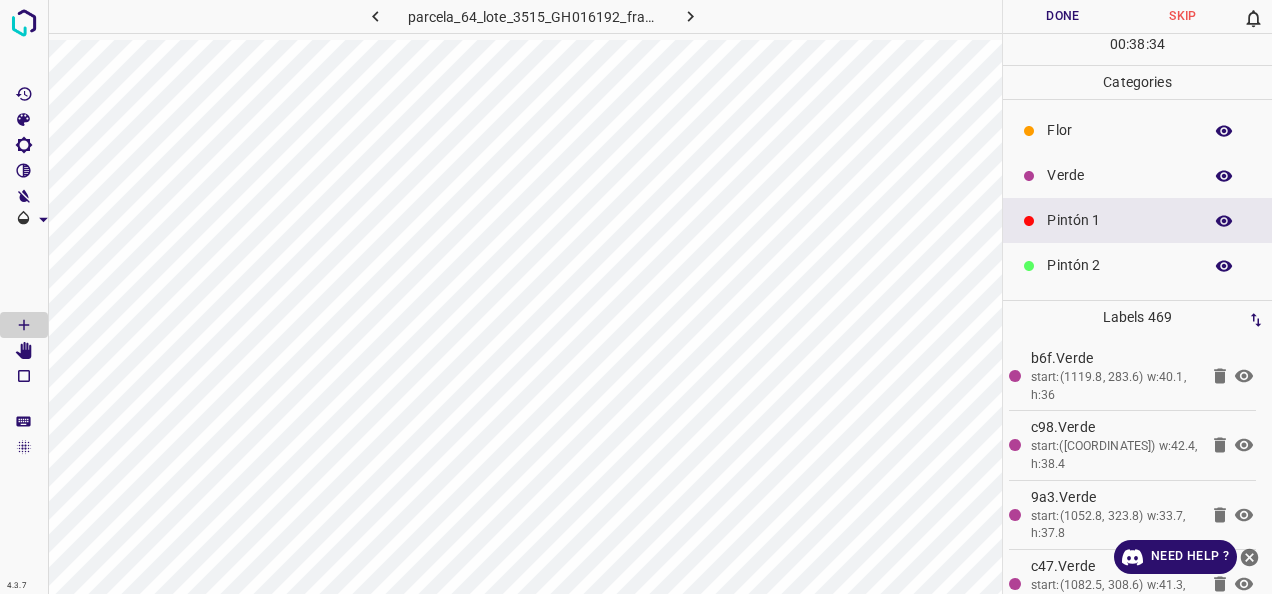 click on "Verde" at bounding box center [1137, 175] 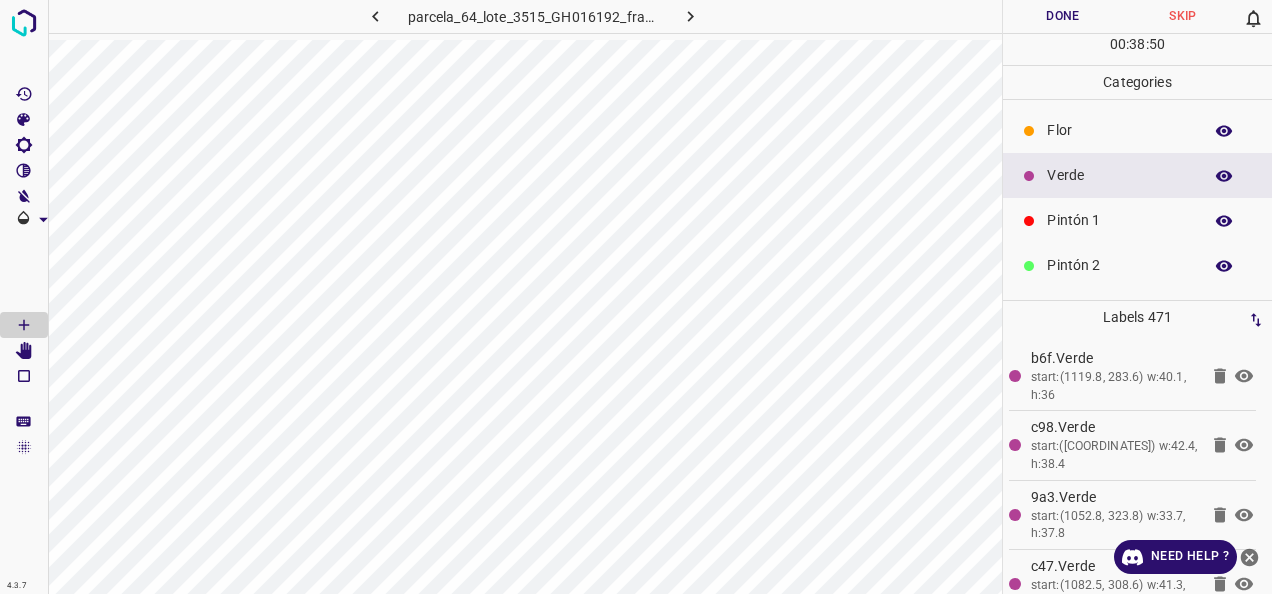 click on "Pintón 1" at bounding box center (1119, 220) 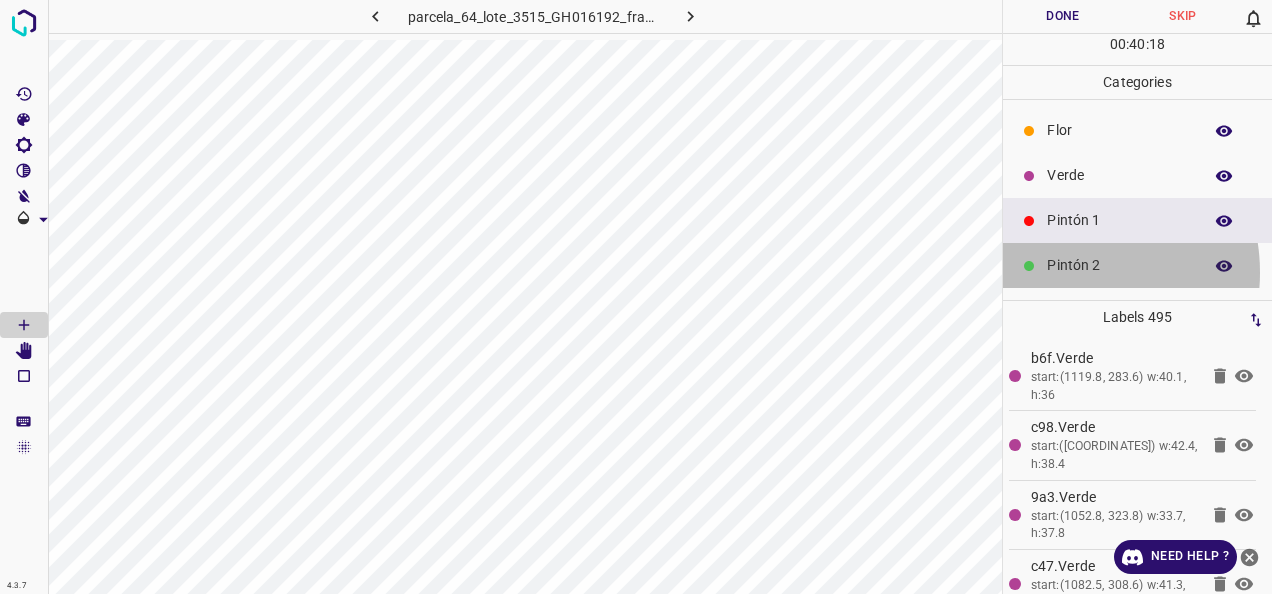 click on "Pintón 2" at bounding box center (1119, 265) 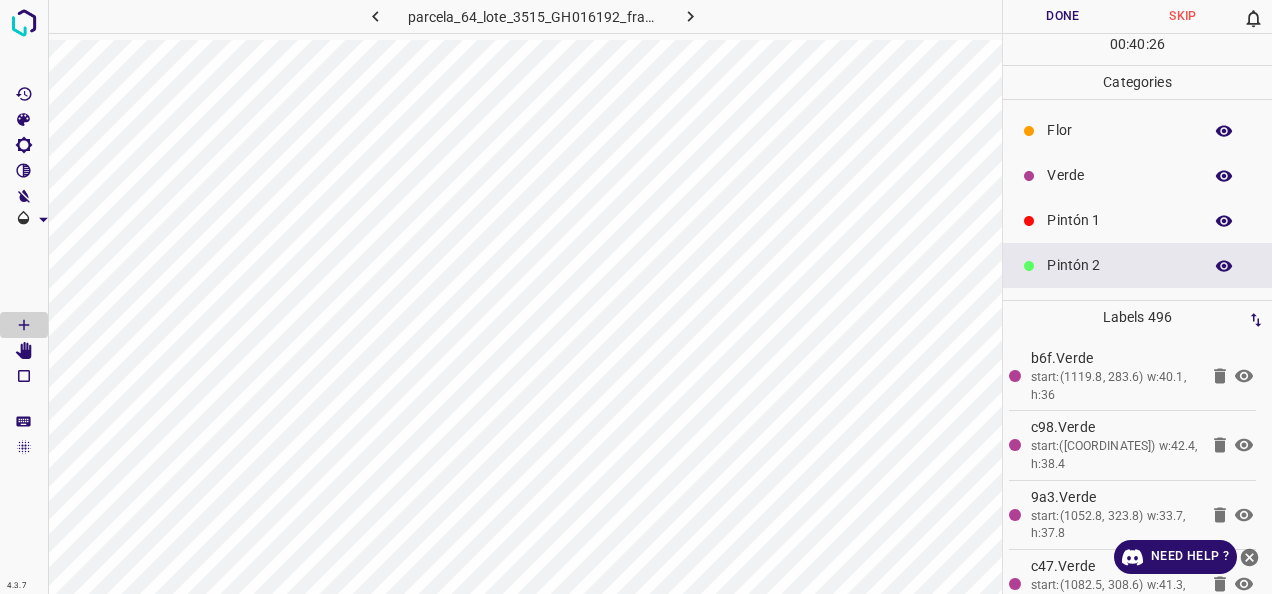 click on "Pintón 1" at bounding box center [1137, 220] 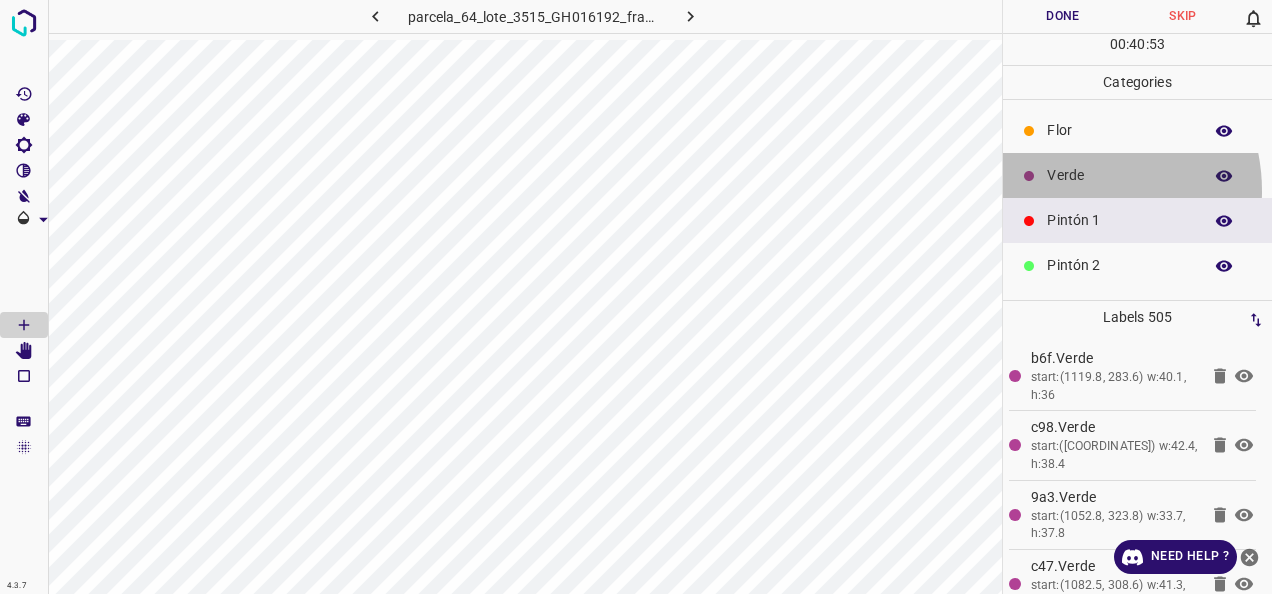 click on "Verde" at bounding box center [1137, 175] 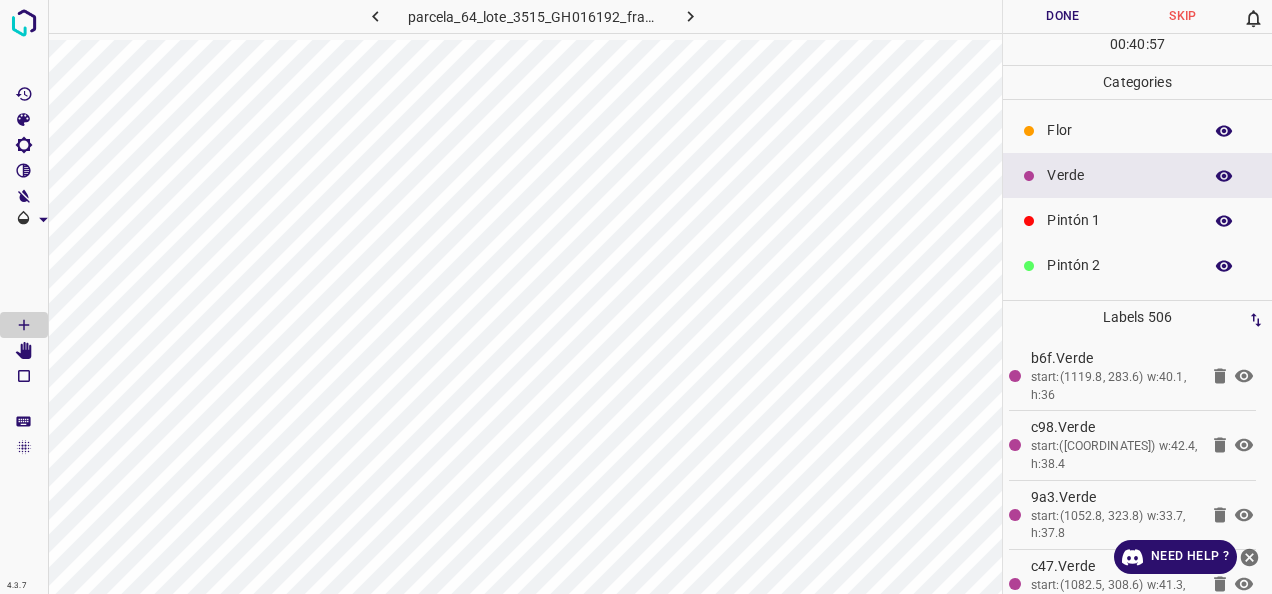 click on "Pintón 1" at bounding box center [1137, 220] 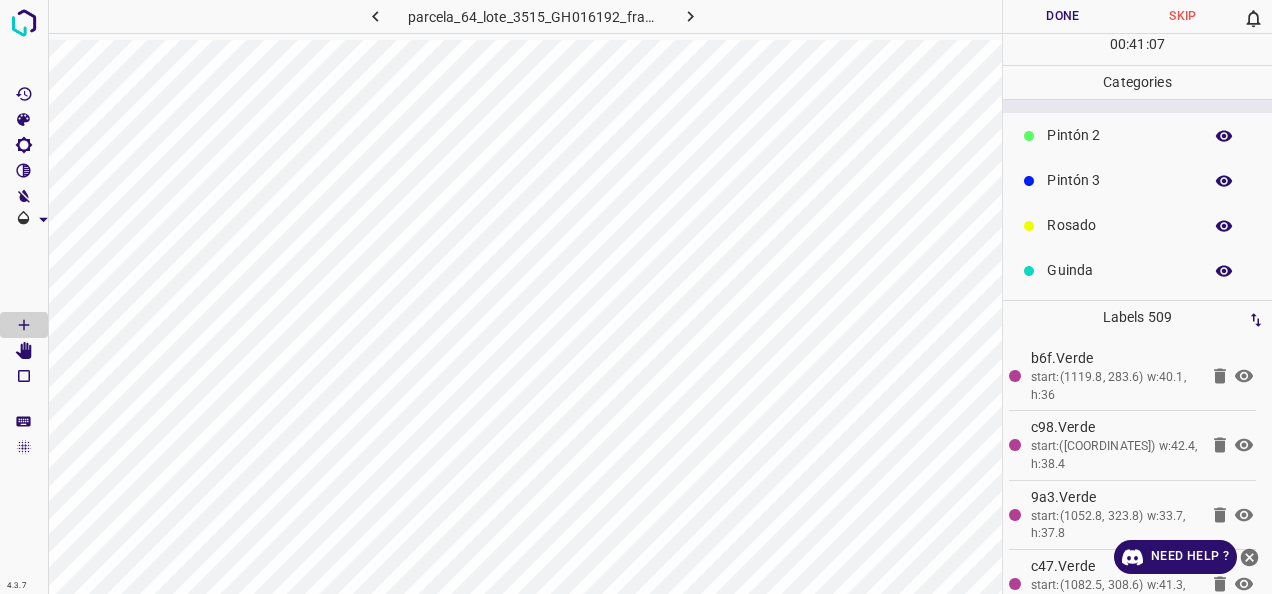 scroll, scrollTop: 176, scrollLeft: 0, axis: vertical 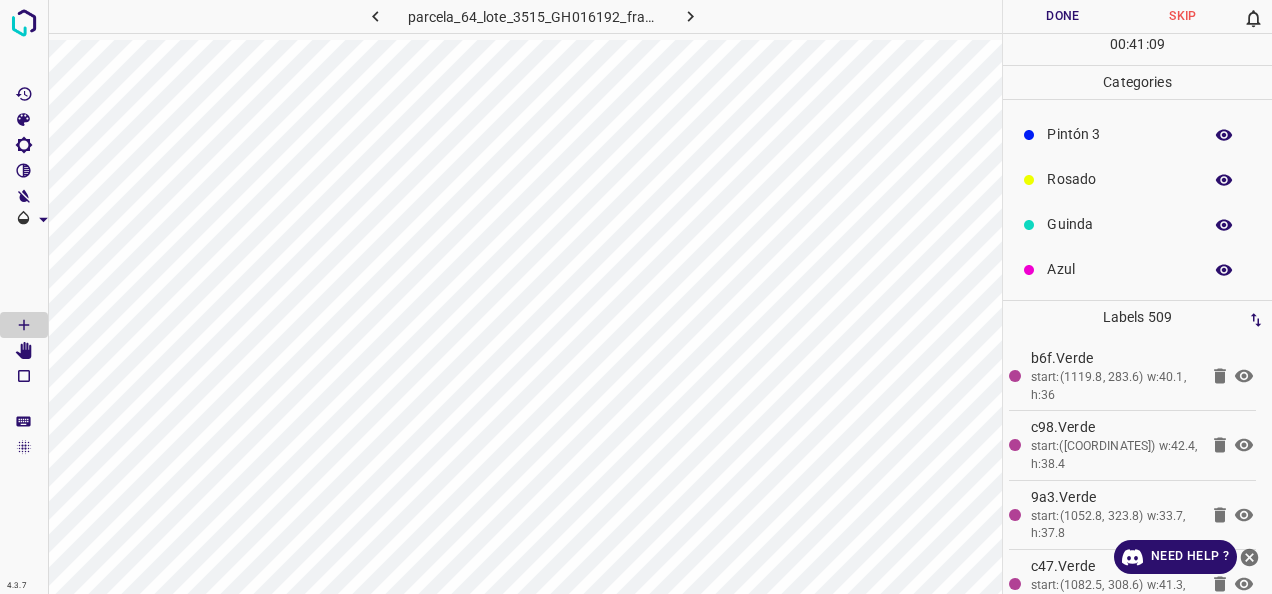 click on "Guinda" at bounding box center (1119, 224) 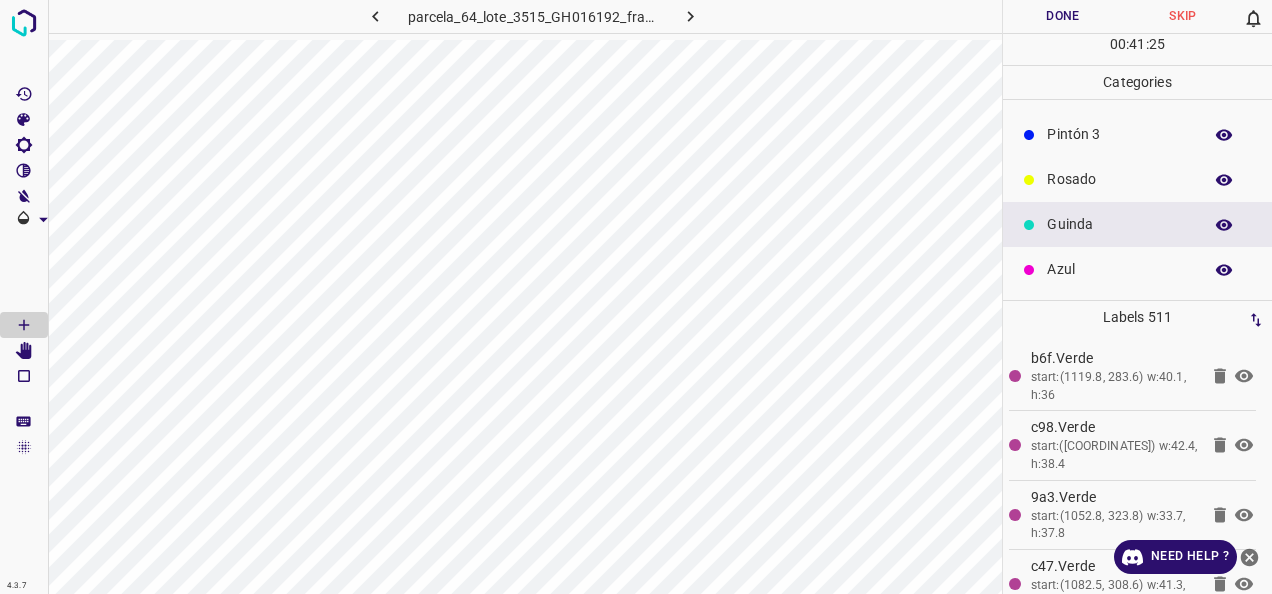 click on "Pintón 3" at bounding box center (1119, 134) 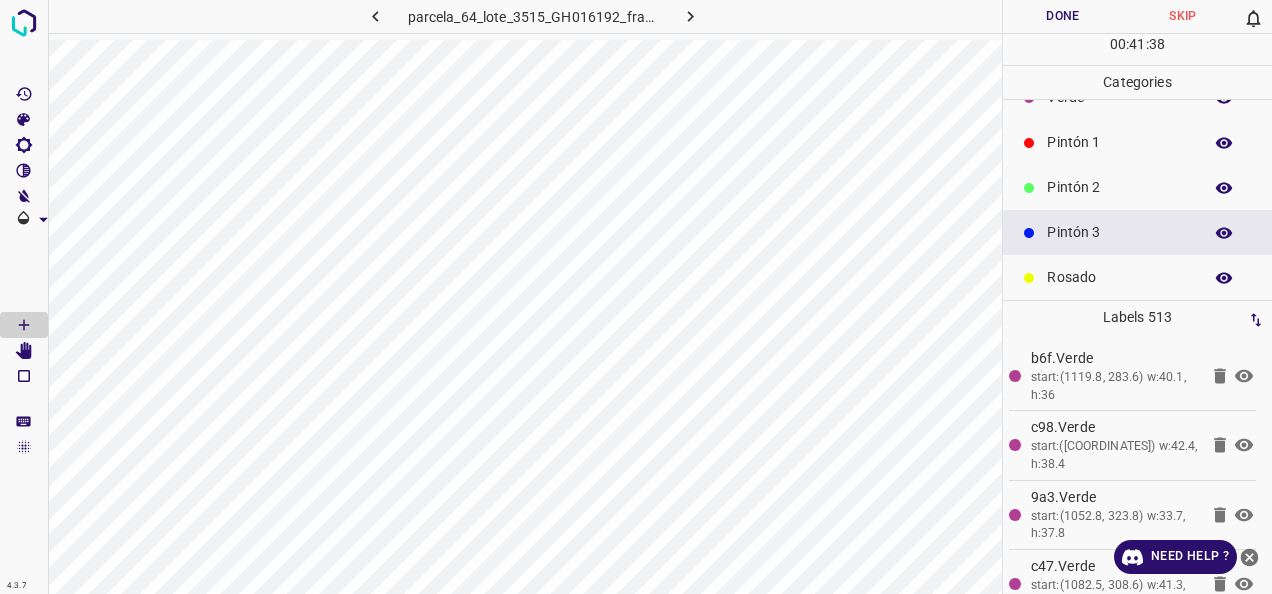 scroll, scrollTop: 76, scrollLeft: 0, axis: vertical 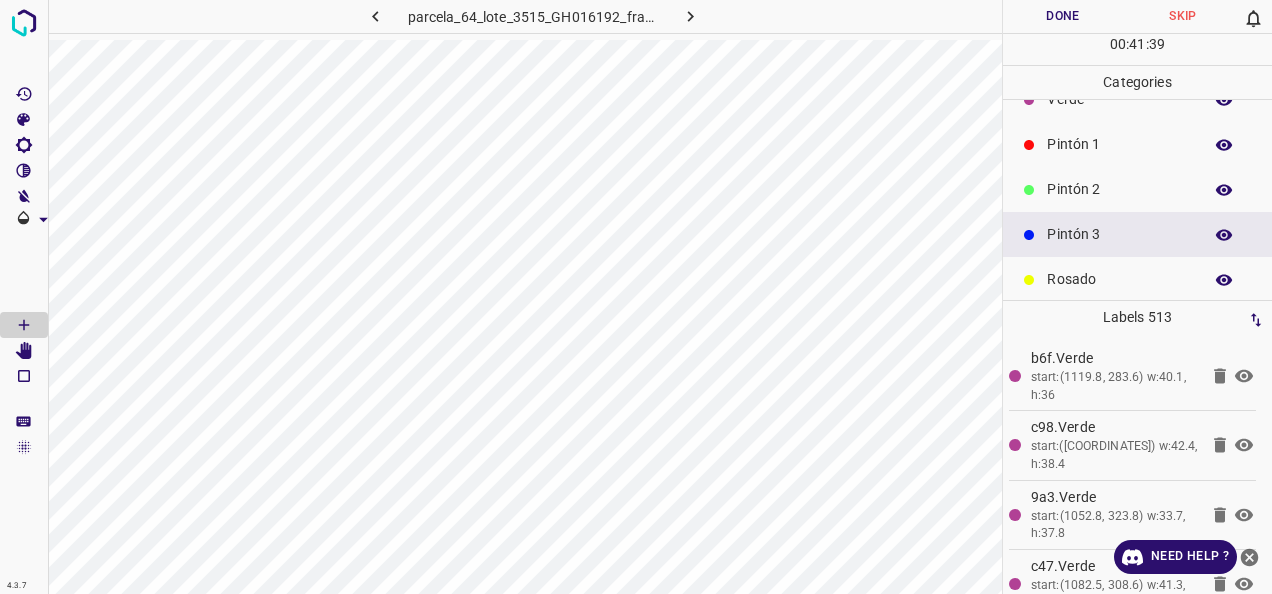 click on "Pintón 2" at bounding box center (1119, 189) 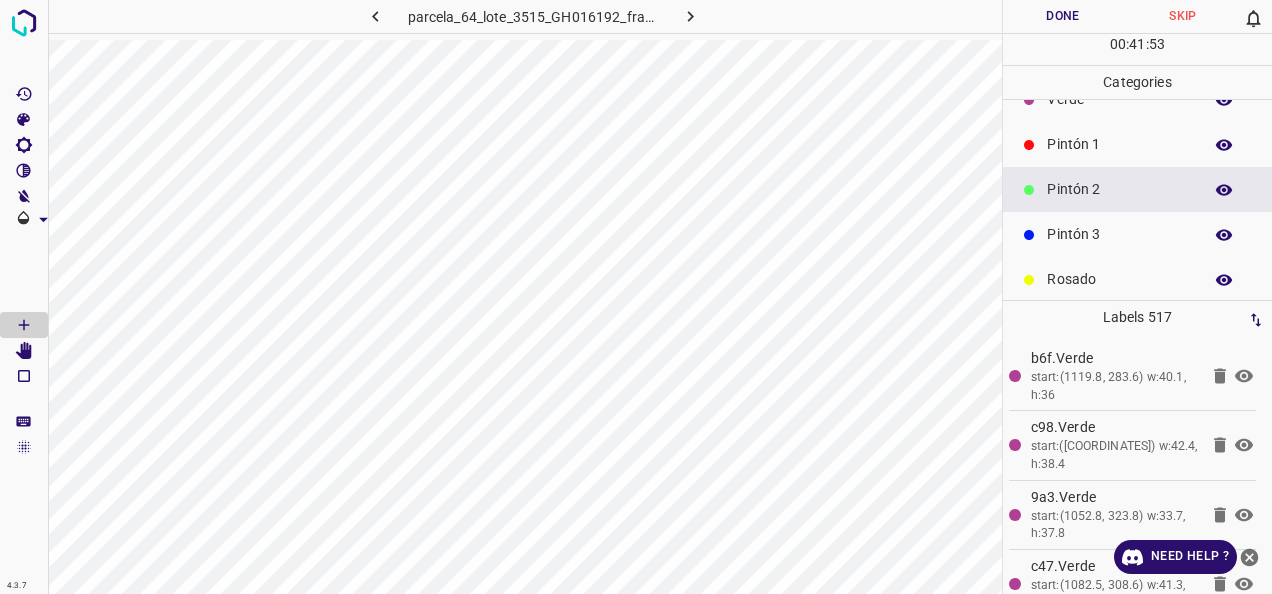 click on "Pintón 1" at bounding box center [1119, 144] 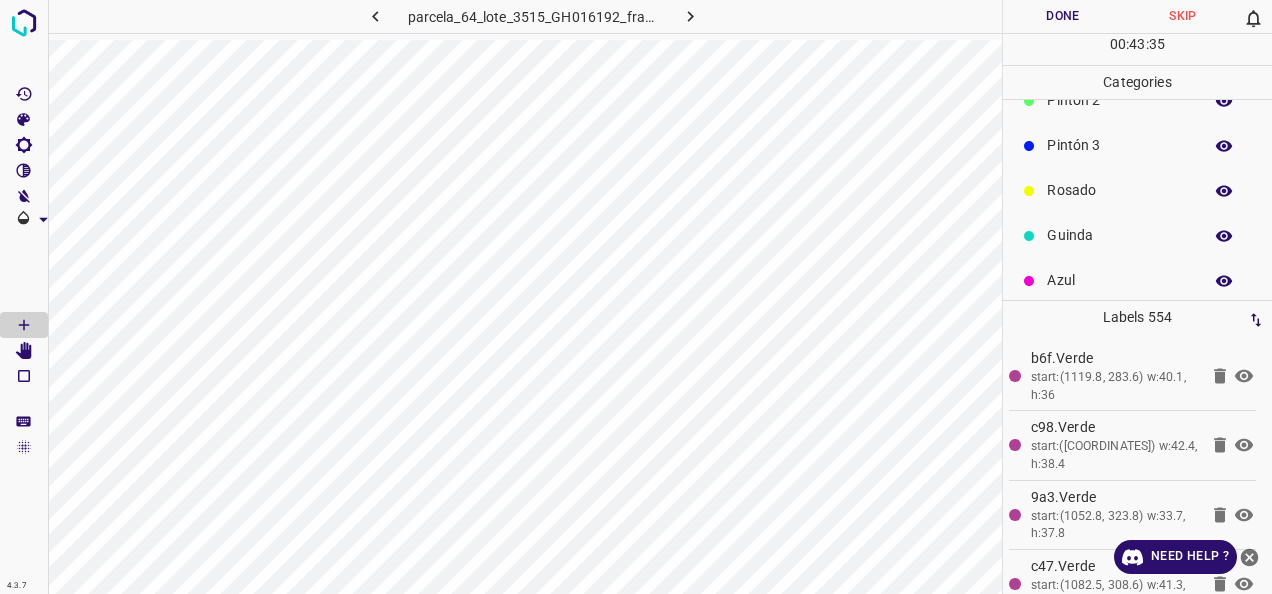 scroll, scrollTop: 176, scrollLeft: 0, axis: vertical 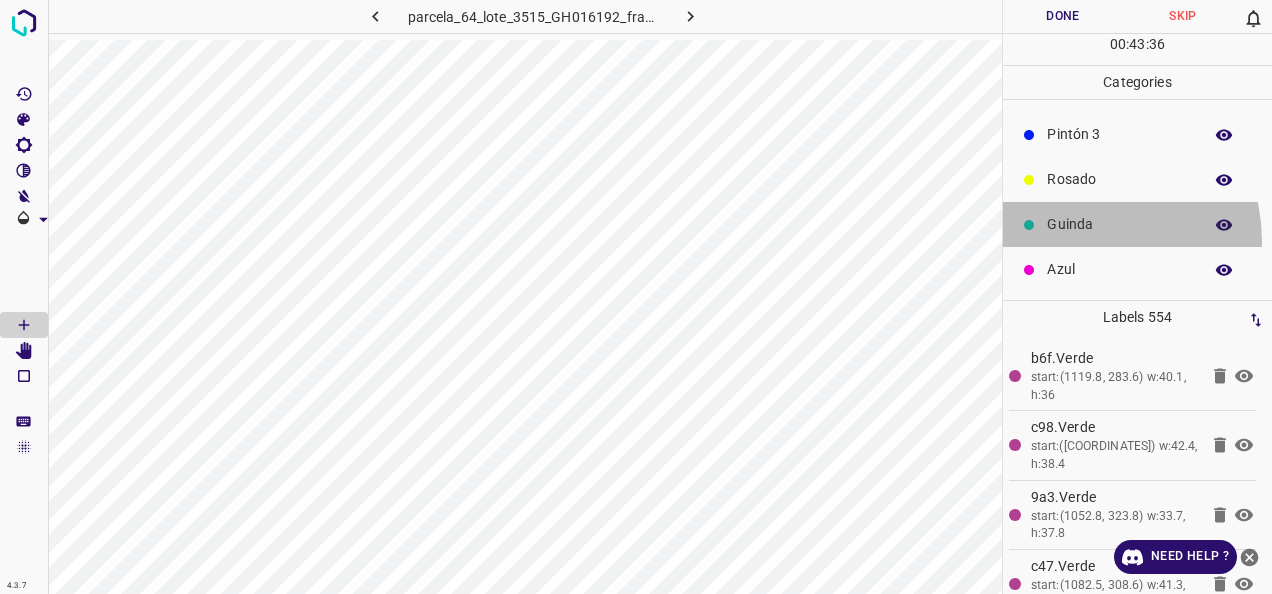 click on "Guinda" at bounding box center [1137, 224] 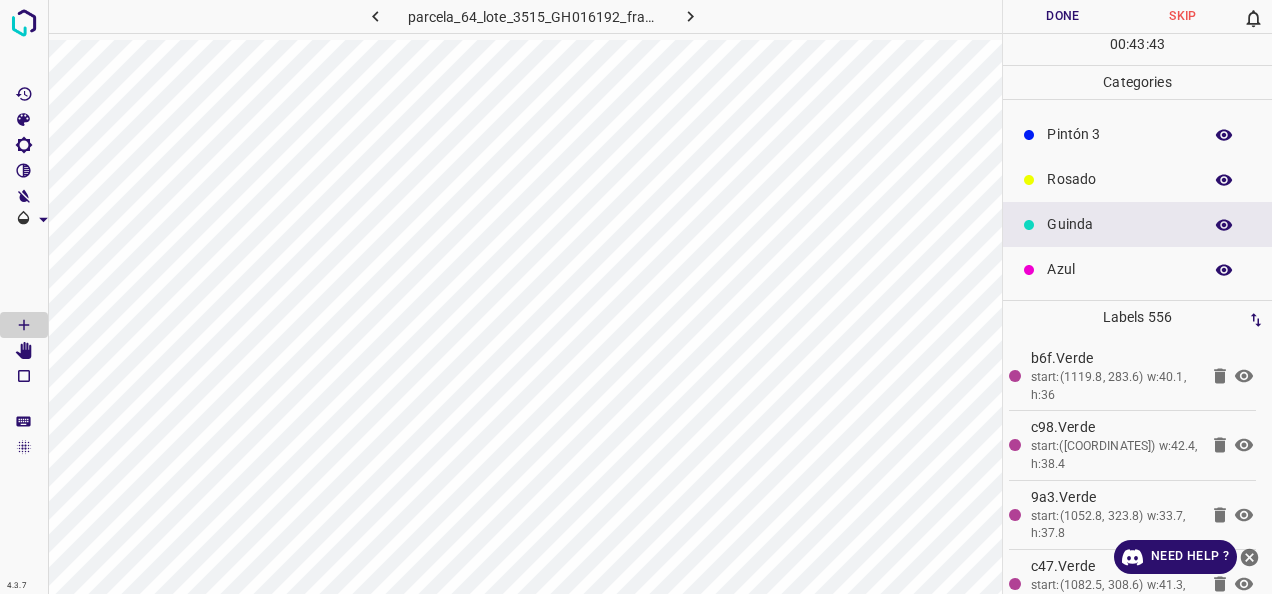 click on "Pintón 3" at bounding box center (1137, 134) 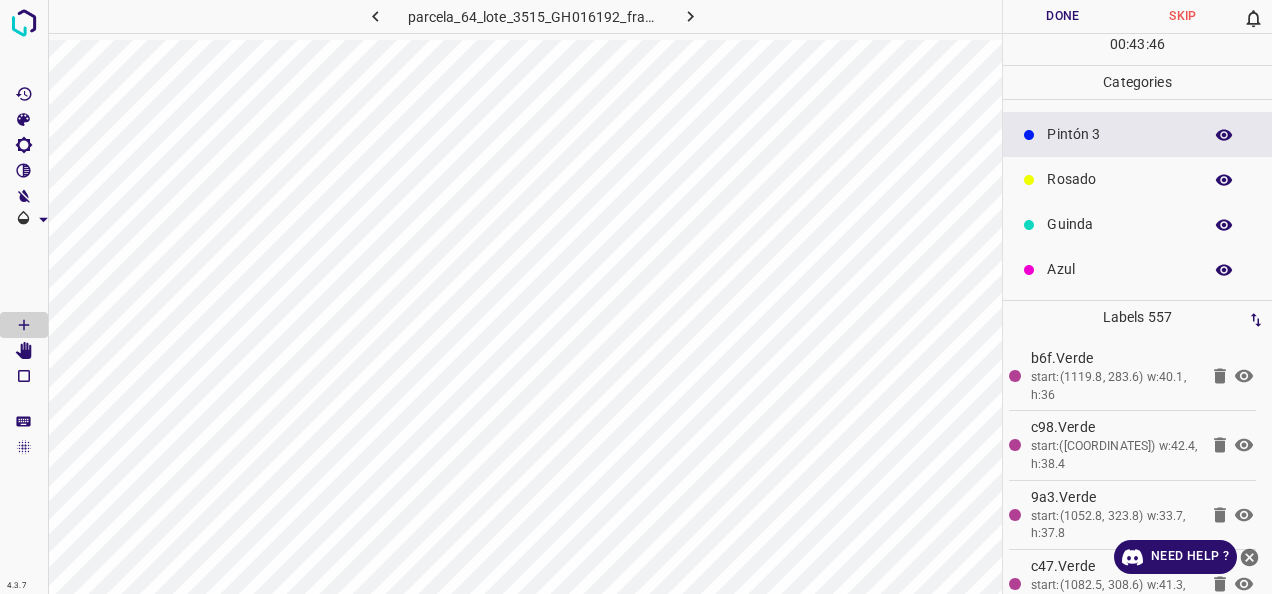 click on "Guinda" at bounding box center (1119, 224) 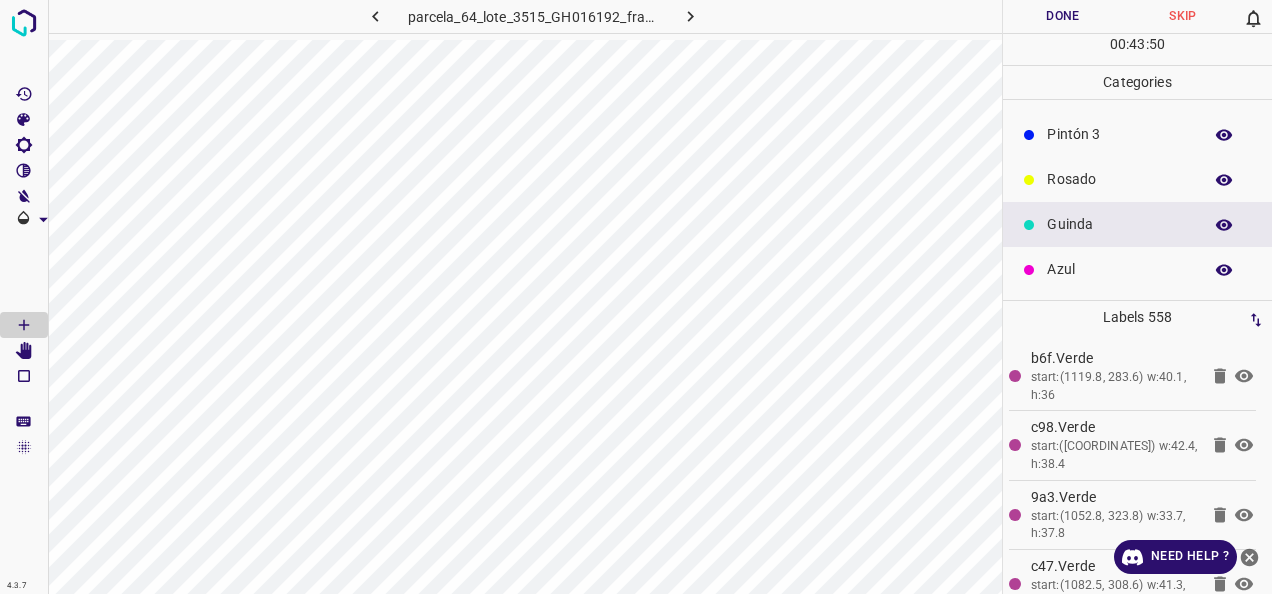 click on "Rosado" at bounding box center (1119, 179) 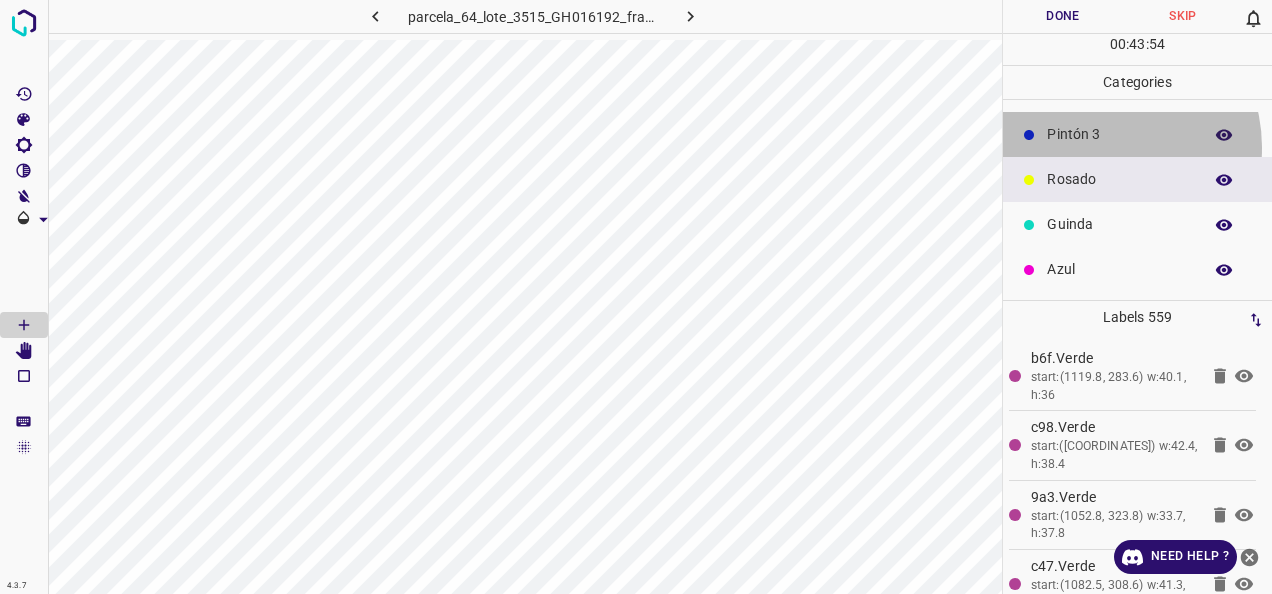 click on "Pintón 3" at bounding box center (1137, 134) 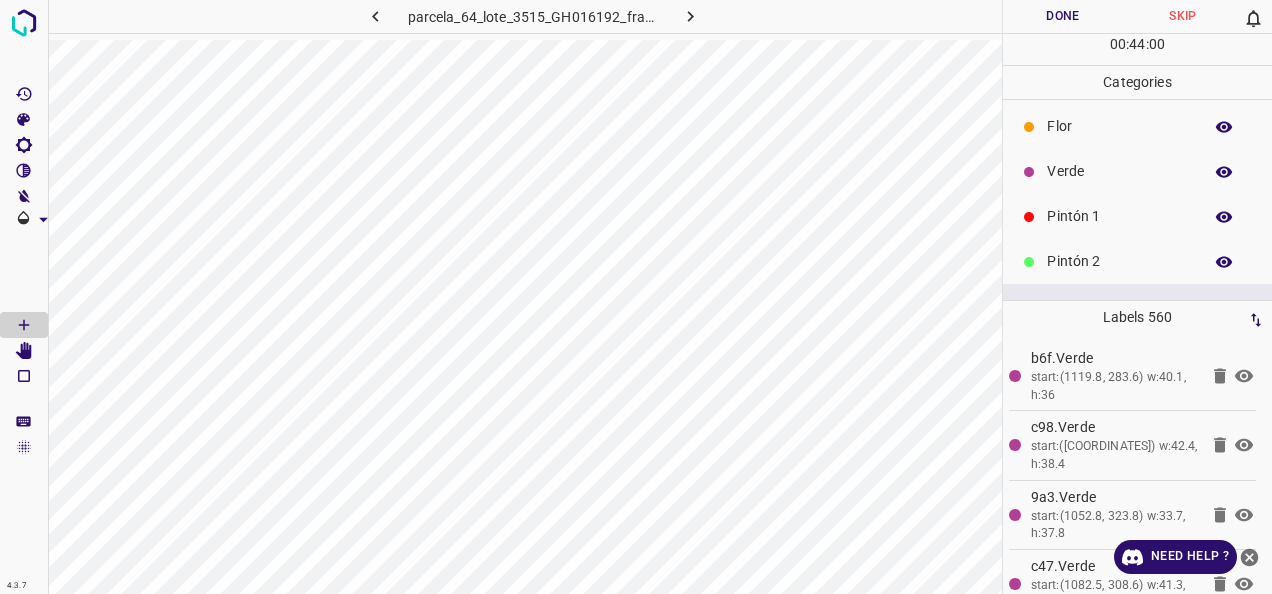 scroll, scrollTop: 0, scrollLeft: 0, axis: both 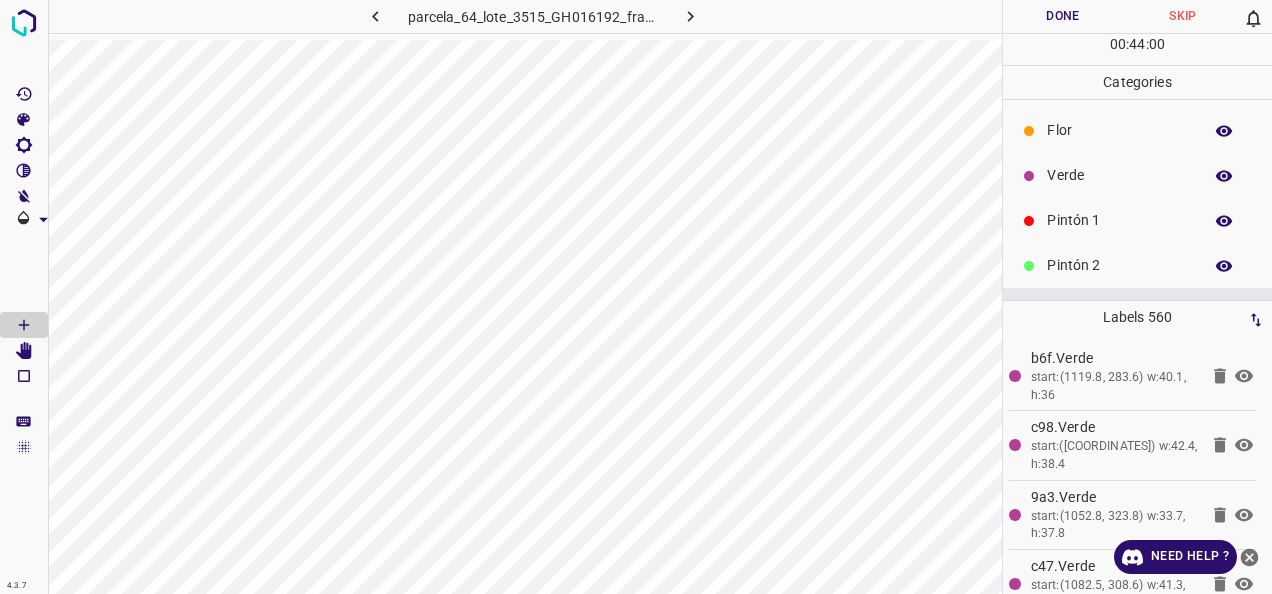 click on "Verde" at bounding box center (1137, 175) 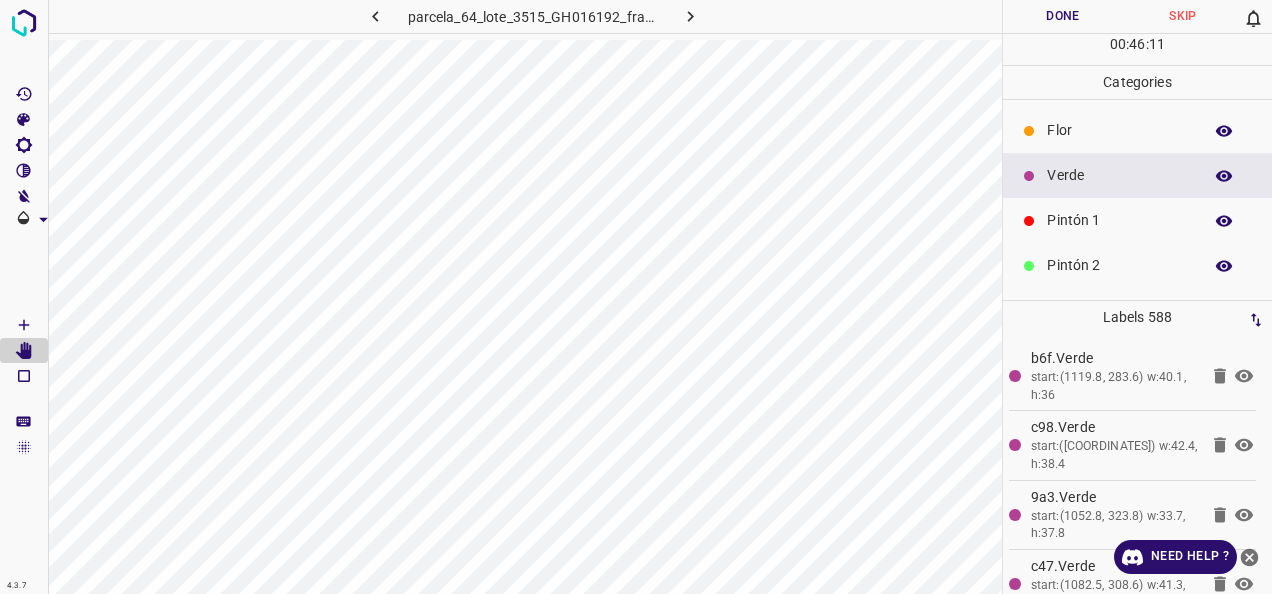 scroll, scrollTop: 176, scrollLeft: 0, axis: vertical 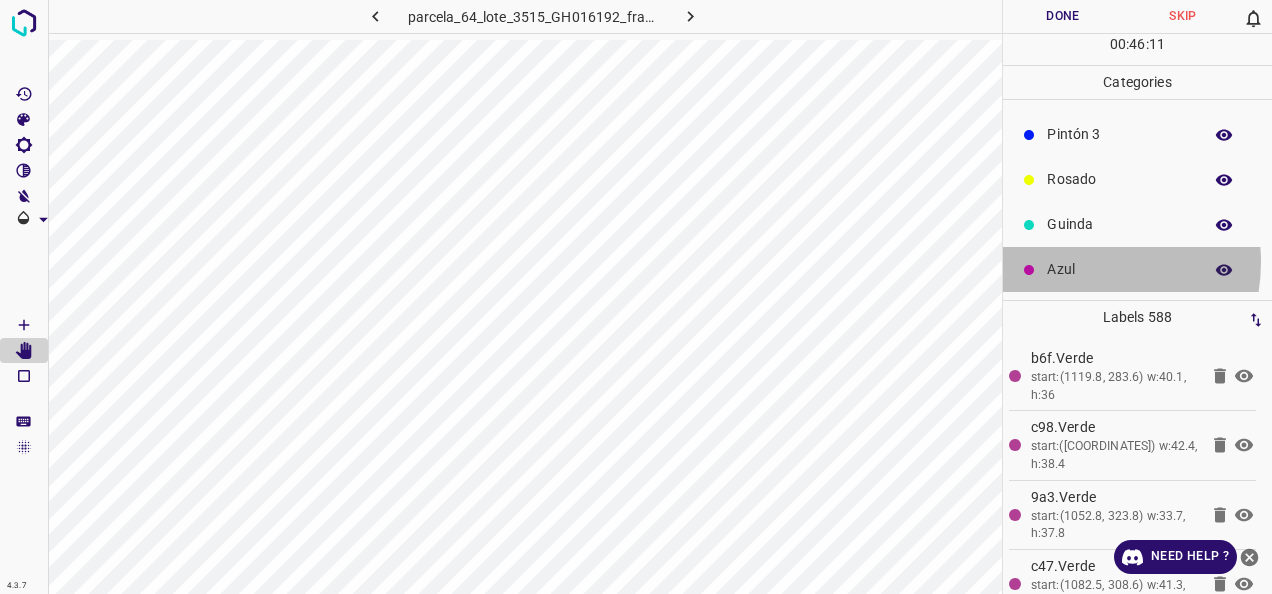 click on "Azul" at bounding box center (1119, 269) 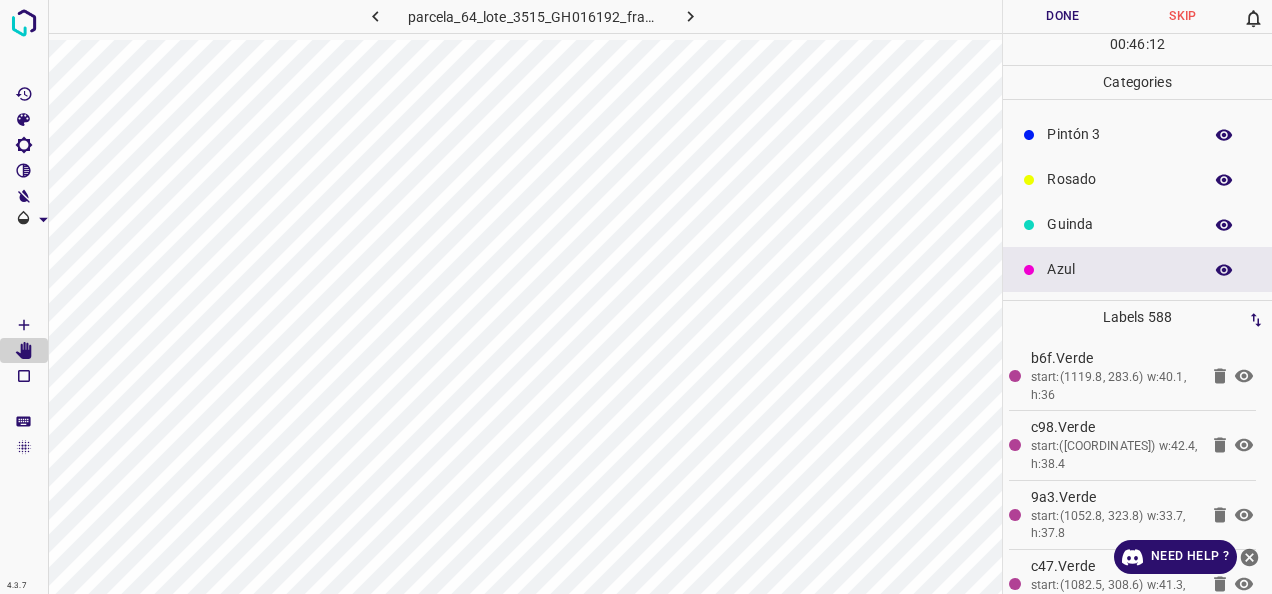 click on "Guinda" at bounding box center (1119, 224) 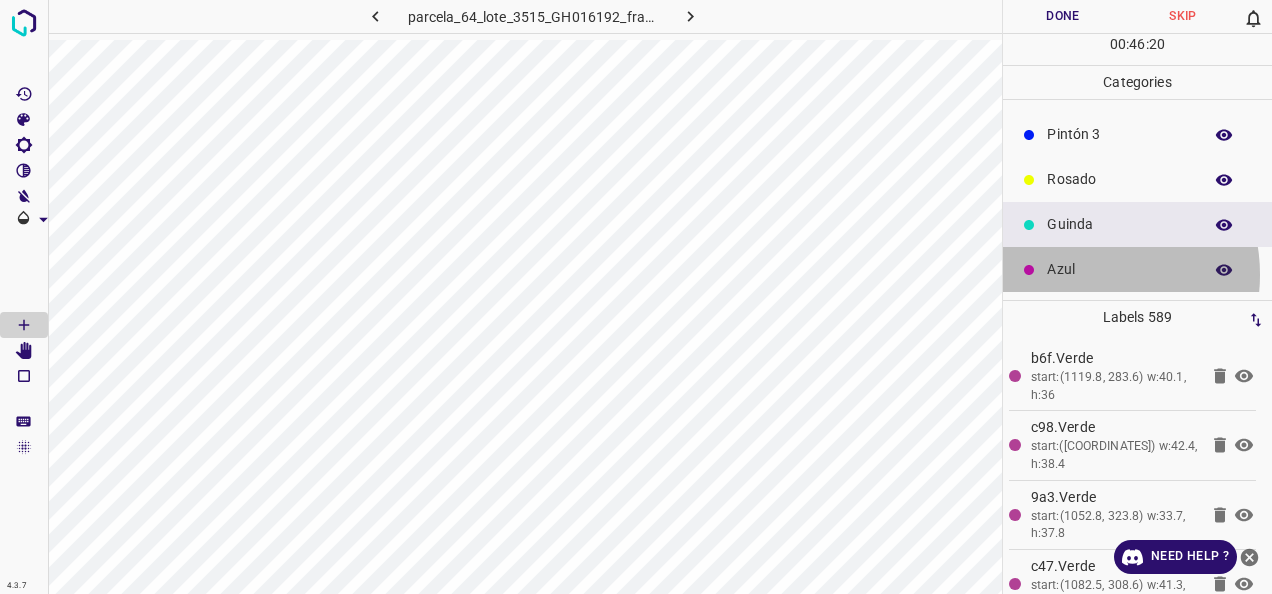 click on "Azul" at bounding box center (1119, 269) 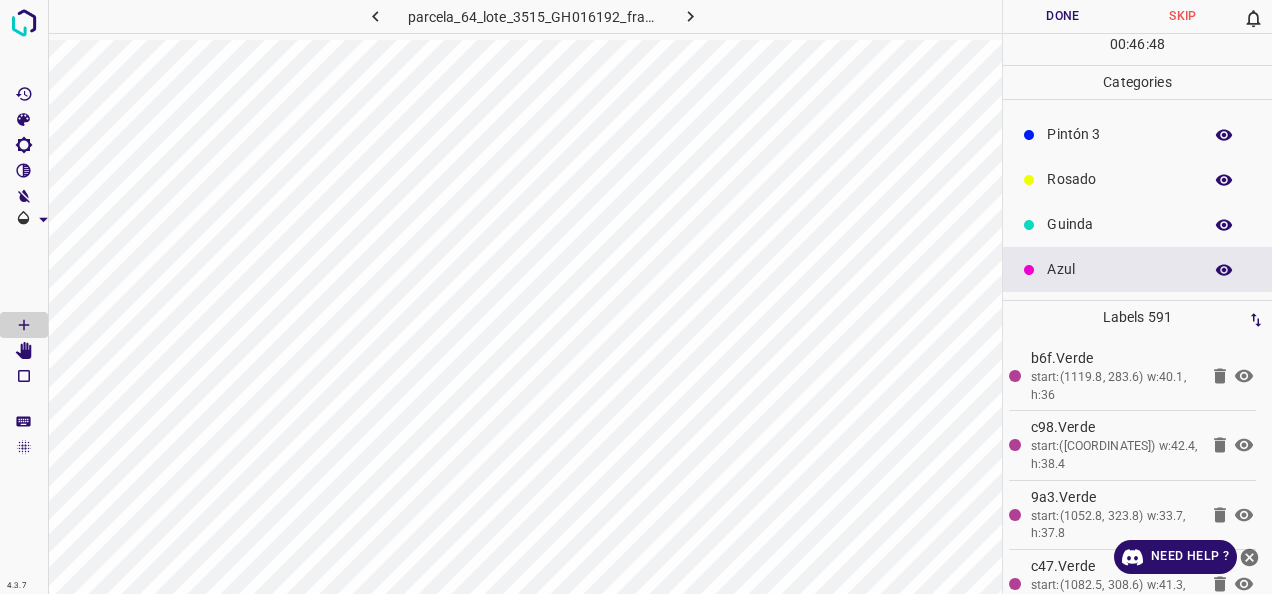 click on "Done" at bounding box center [1063, 16] 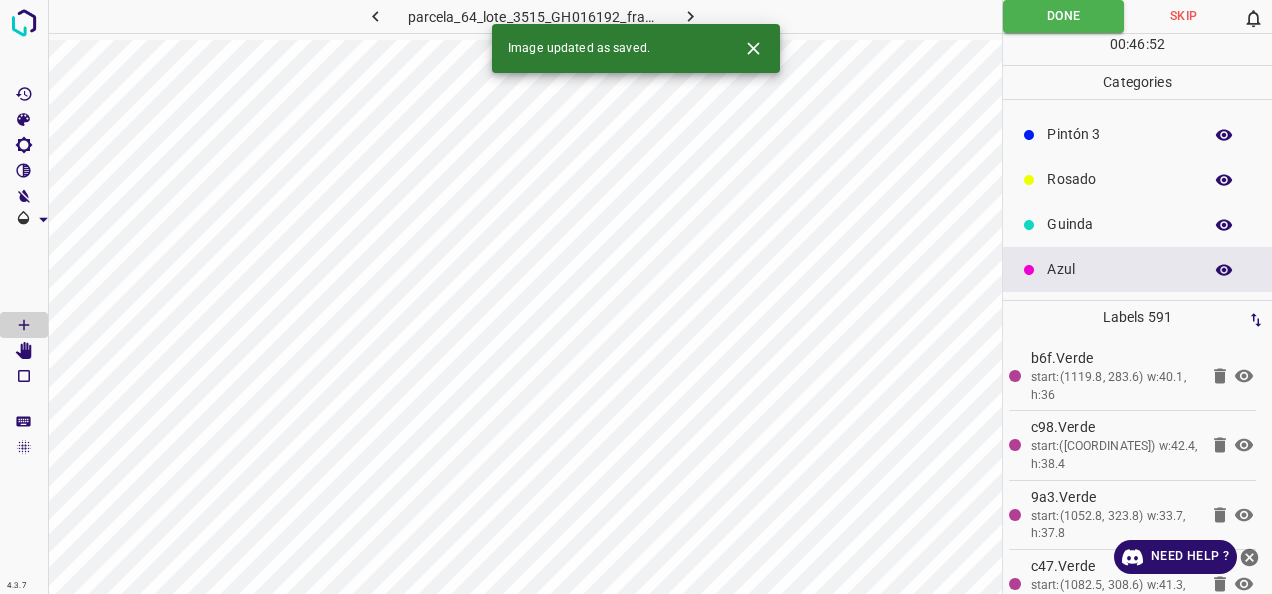 click at bounding box center [690, 16] 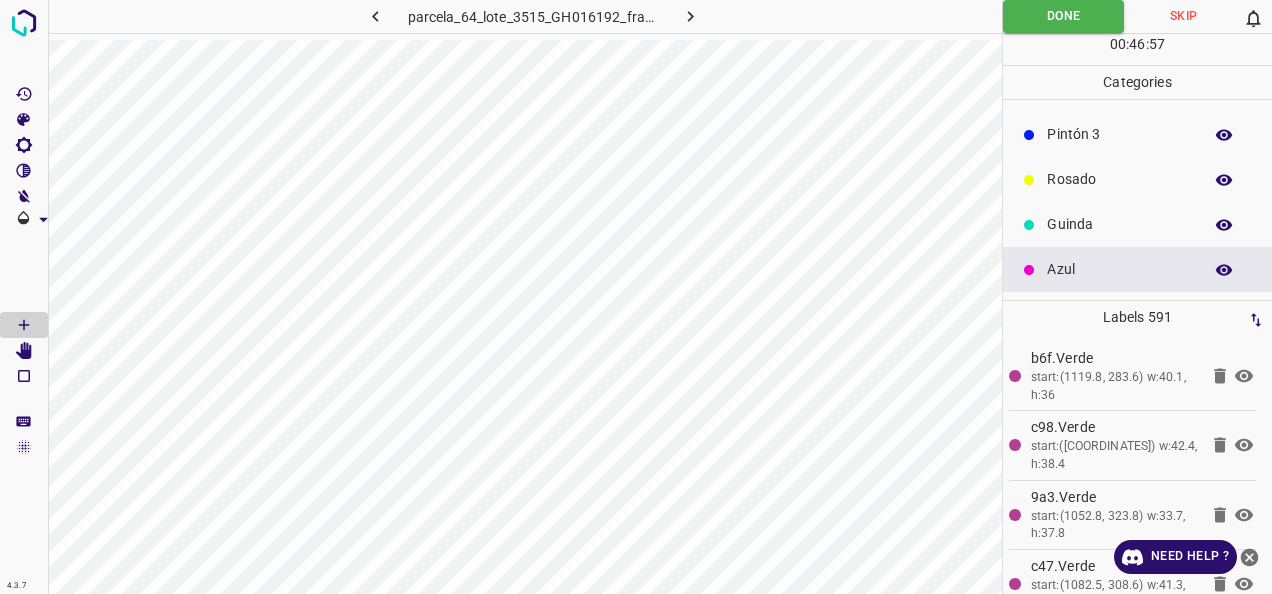 click at bounding box center [690, 16] 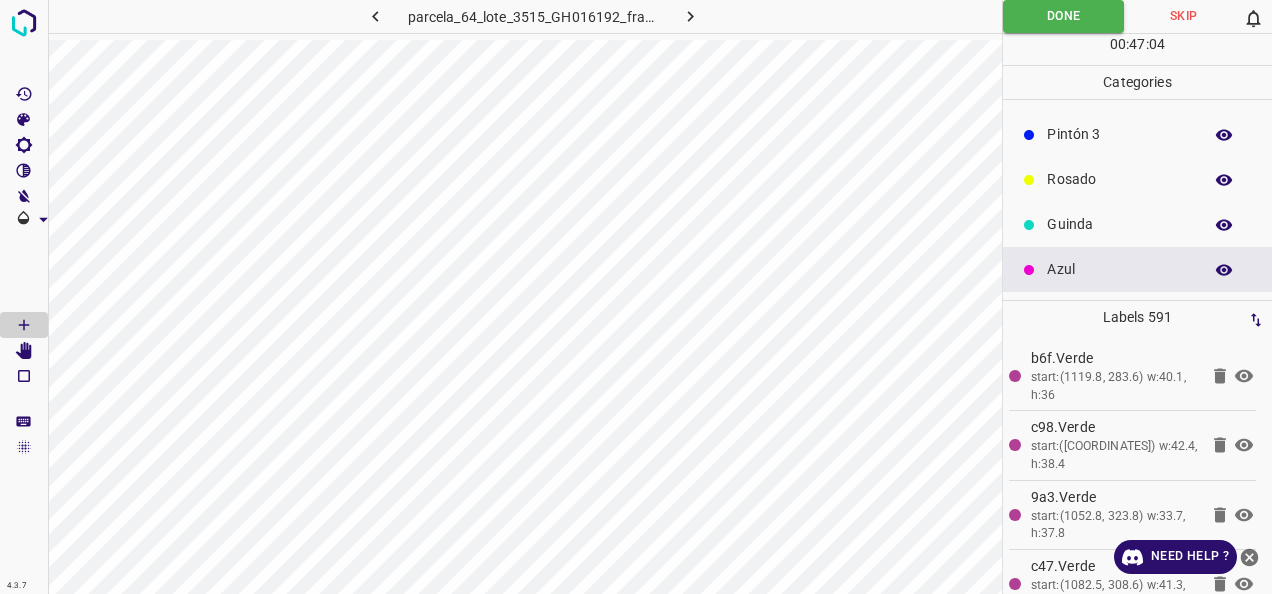 click 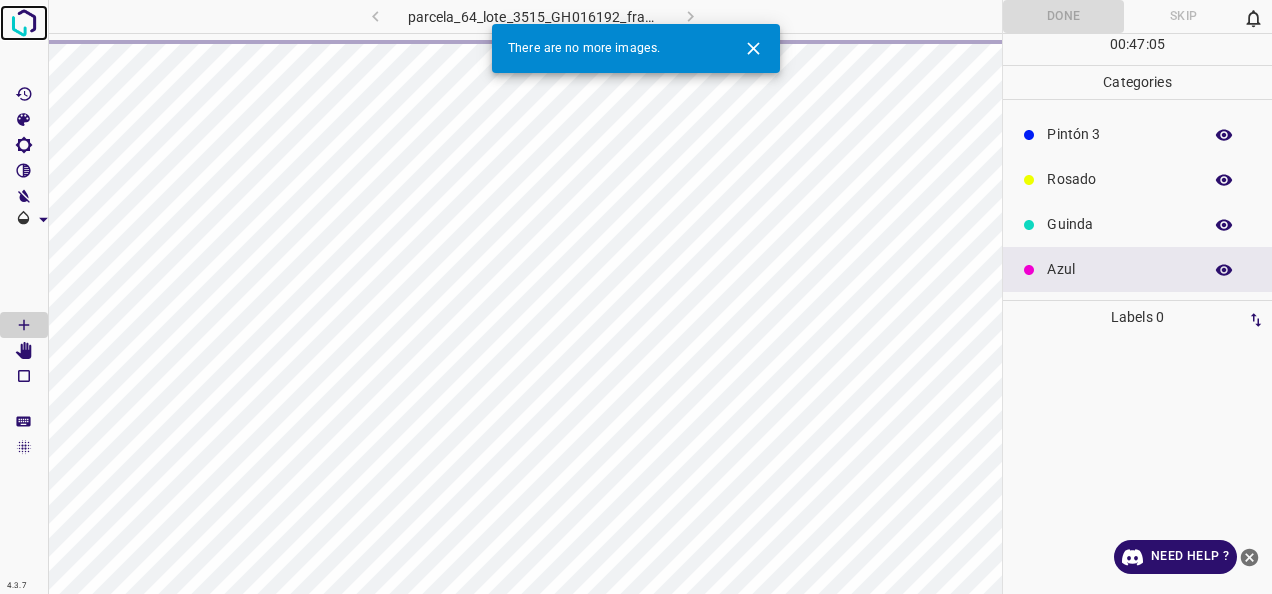 click at bounding box center (24, 23) 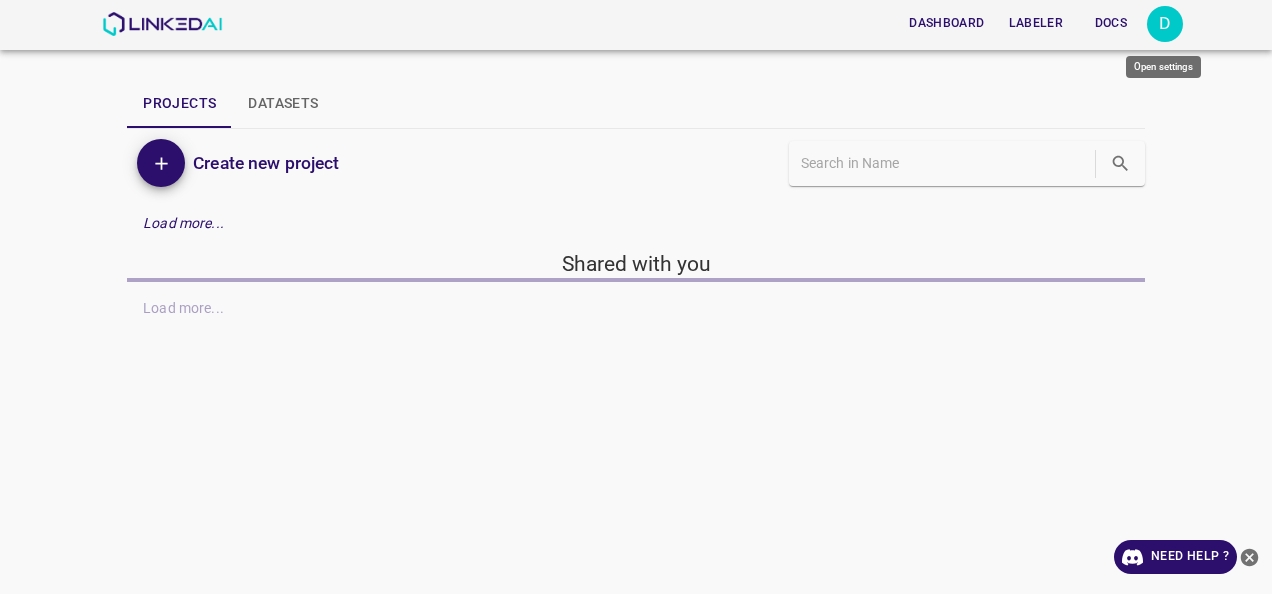 click on "D" at bounding box center [1165, 24] 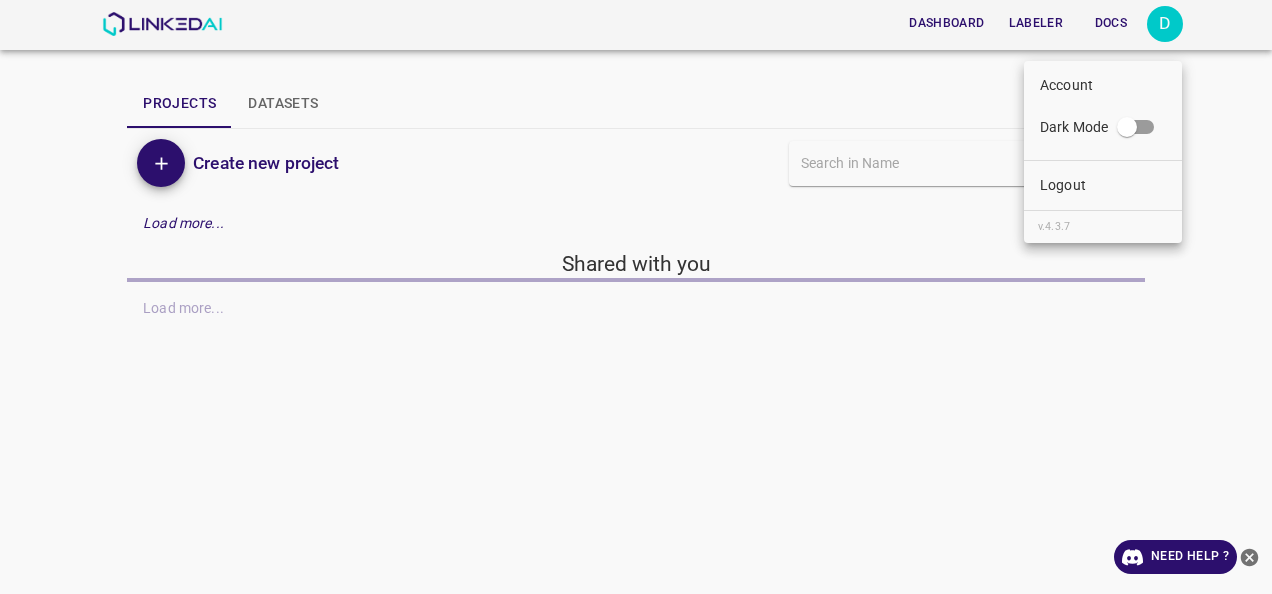 click on "Logout" at bounding box center (1103, 185) 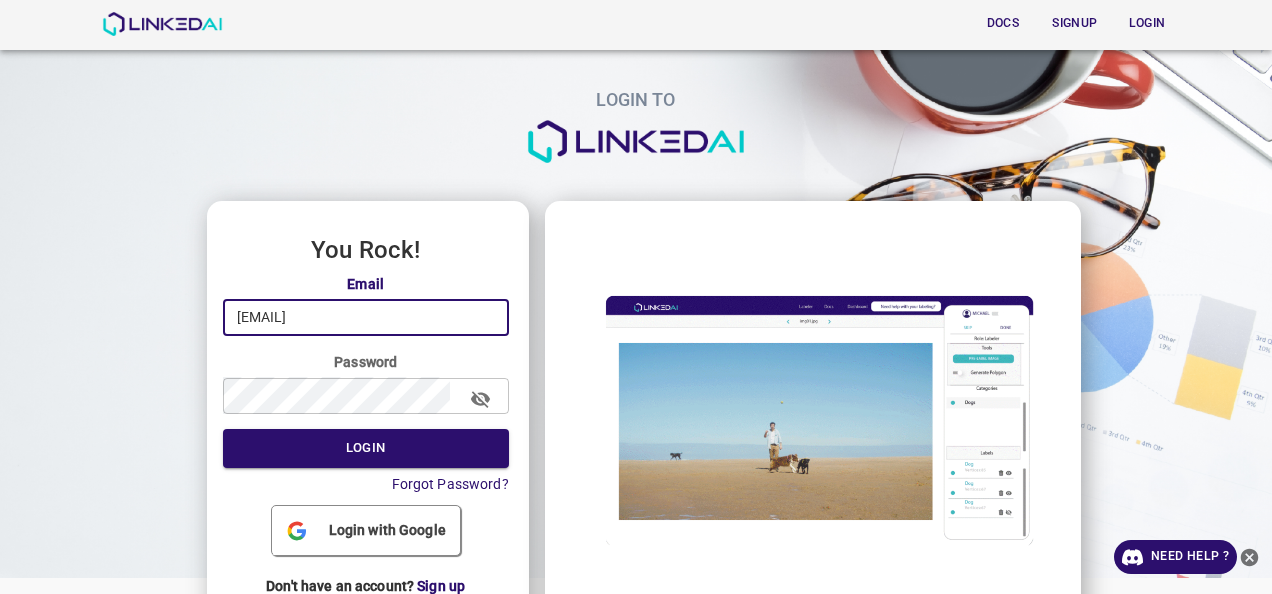 click on "nanisp37@gmail.com" at bounding box center [366, 317] 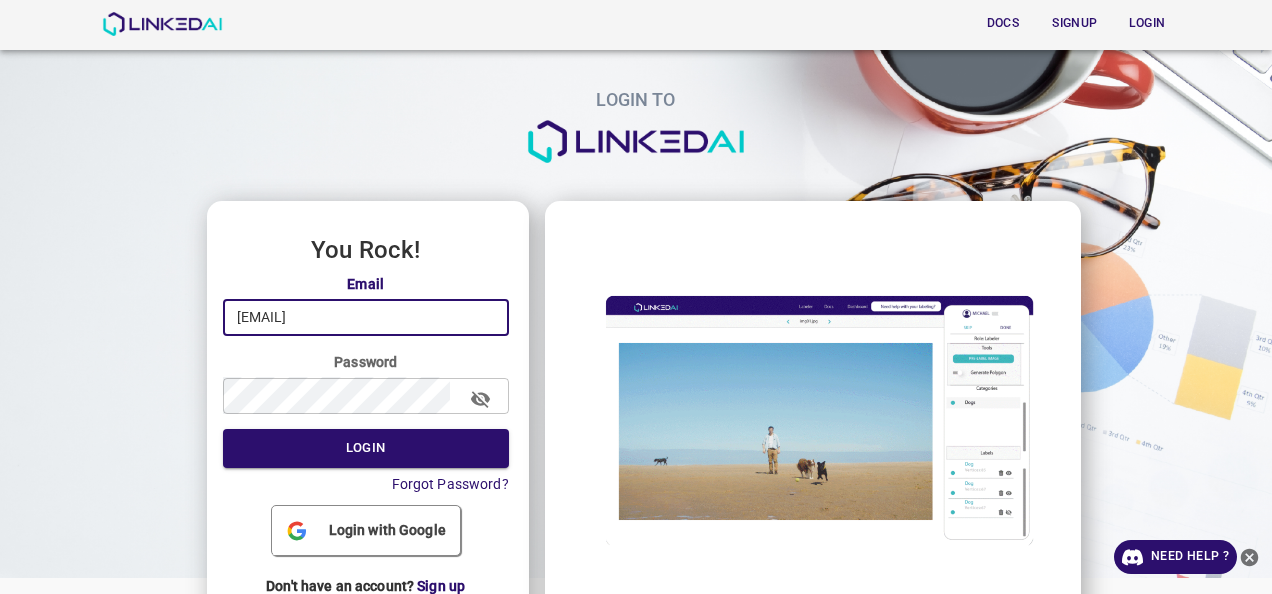 type on "marisp3798@gmail.com" 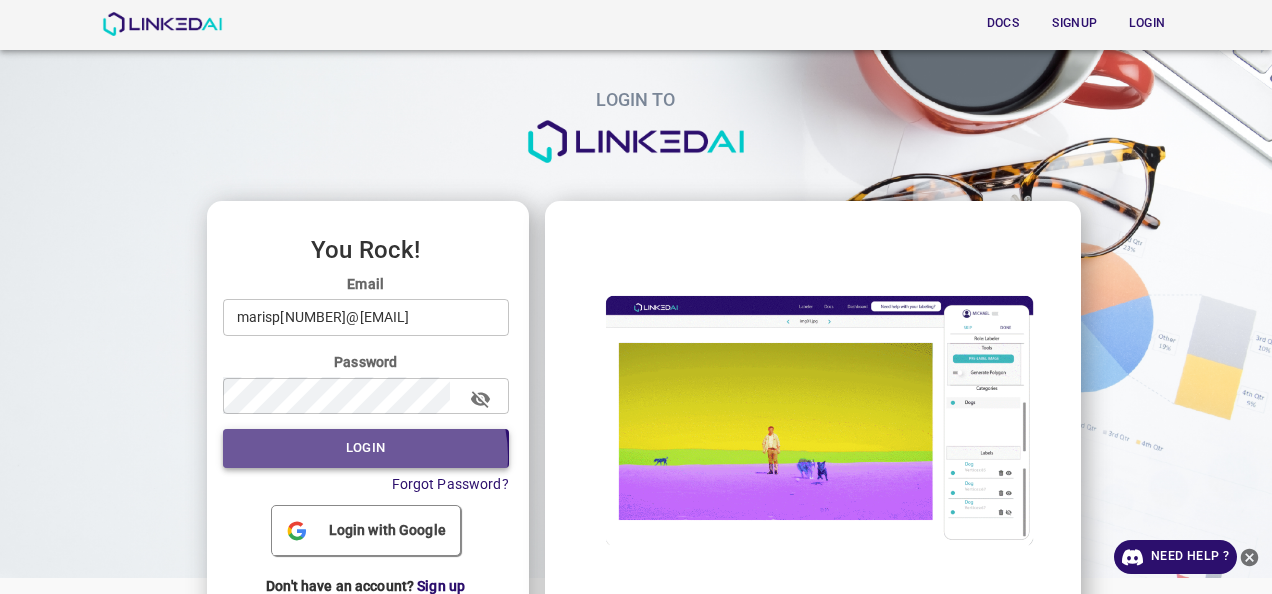 click on "Login" at bounding box center (366, 448) 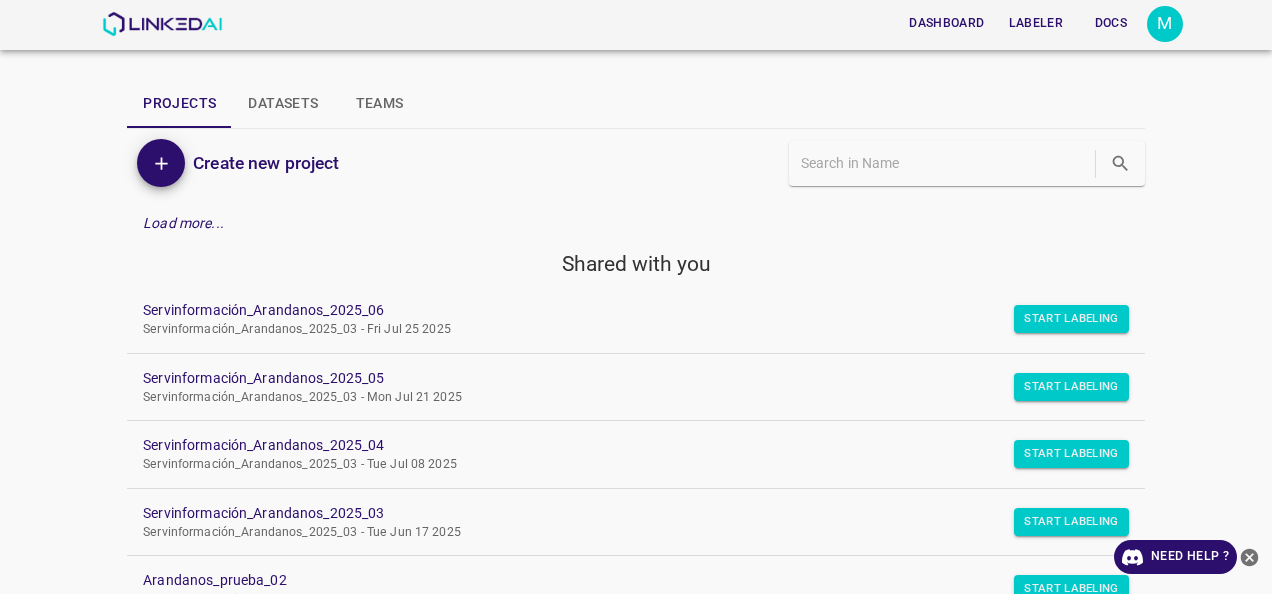 click on "Servinformación_Arandanos_2025_03 - Fri Jul 25 2025" at bounding box center (620, 330) 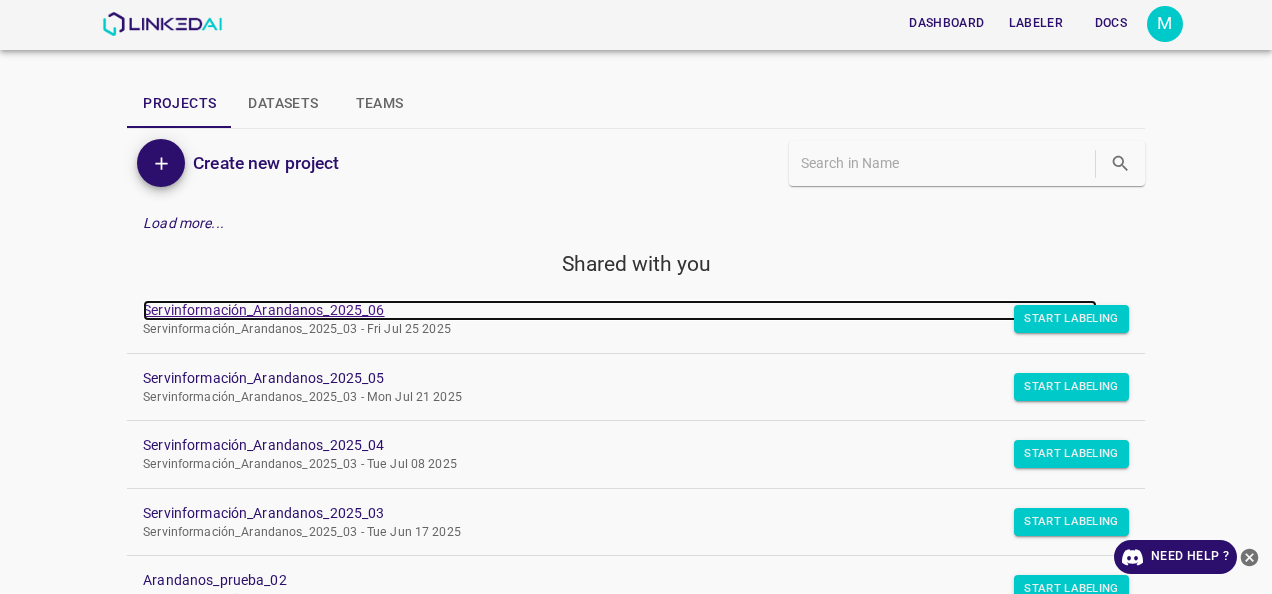 click on "Servinformación_Arandanos_2025_06" at bounding box center (620, 310) 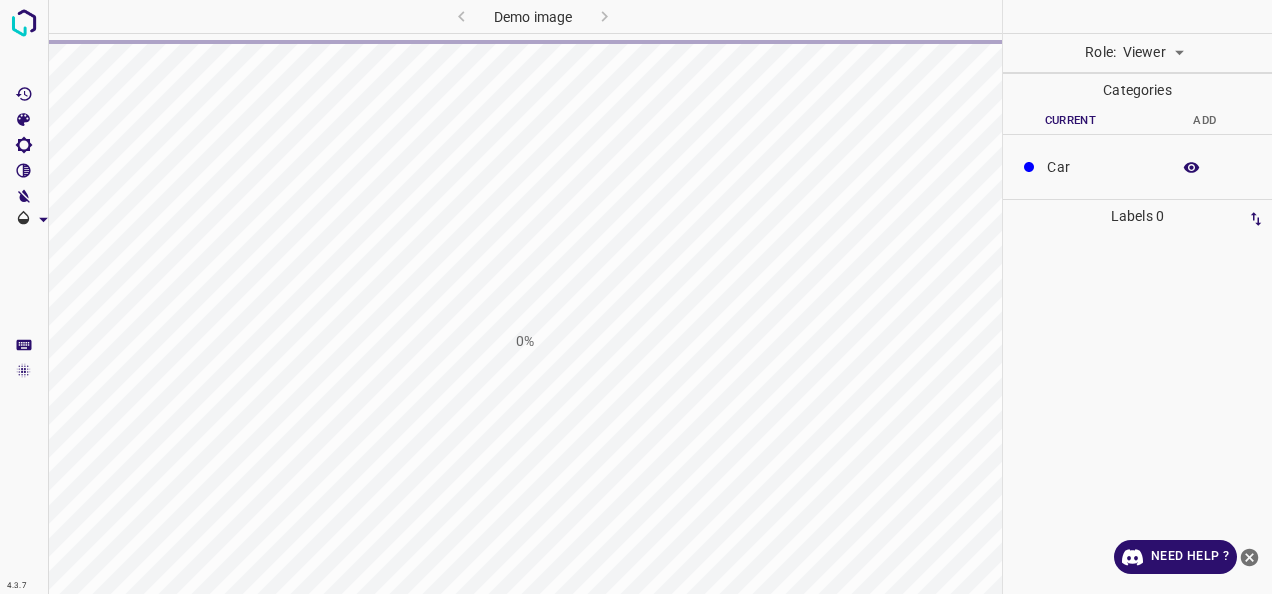 scroll, scrollTop: 0, scrollLeft: 0, axis: both 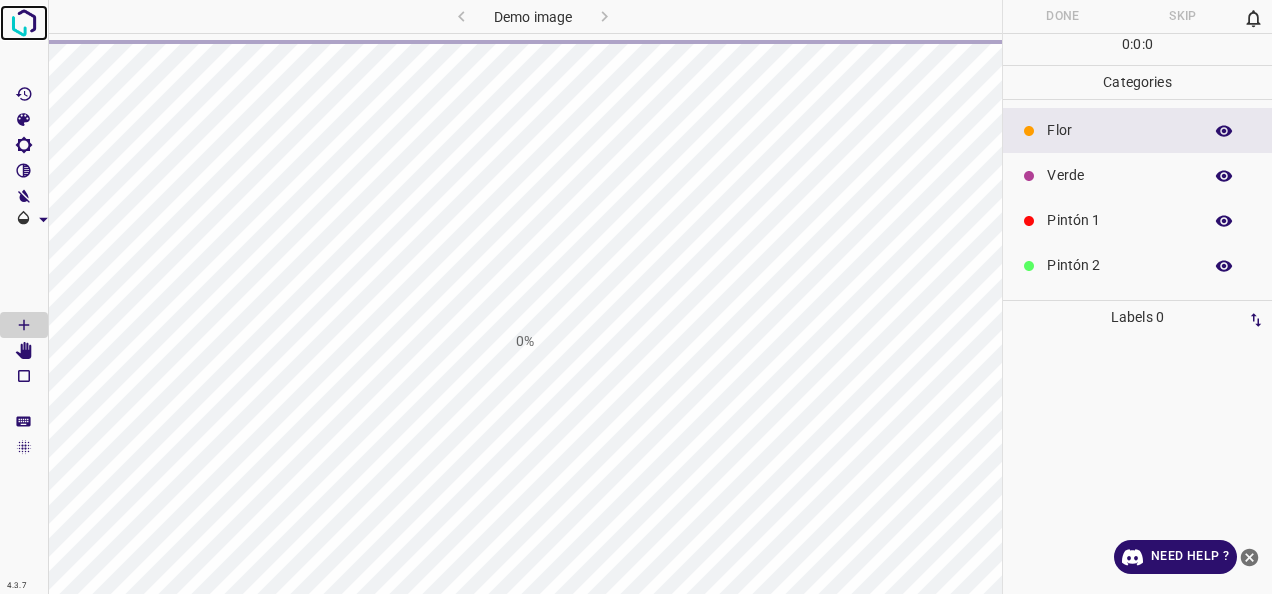 click at bounding box center (24, 23) 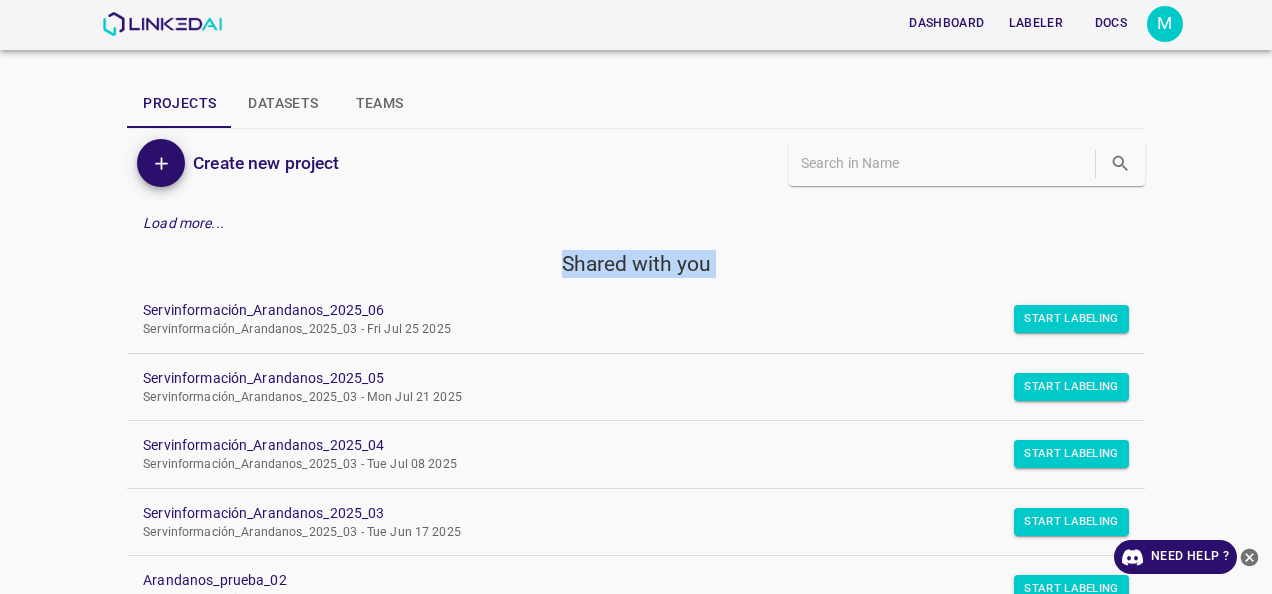 drag, startPoint x: 413, startPoint y: 278, endPoint x: 427, endPoint y: 224, distance: 55.7853 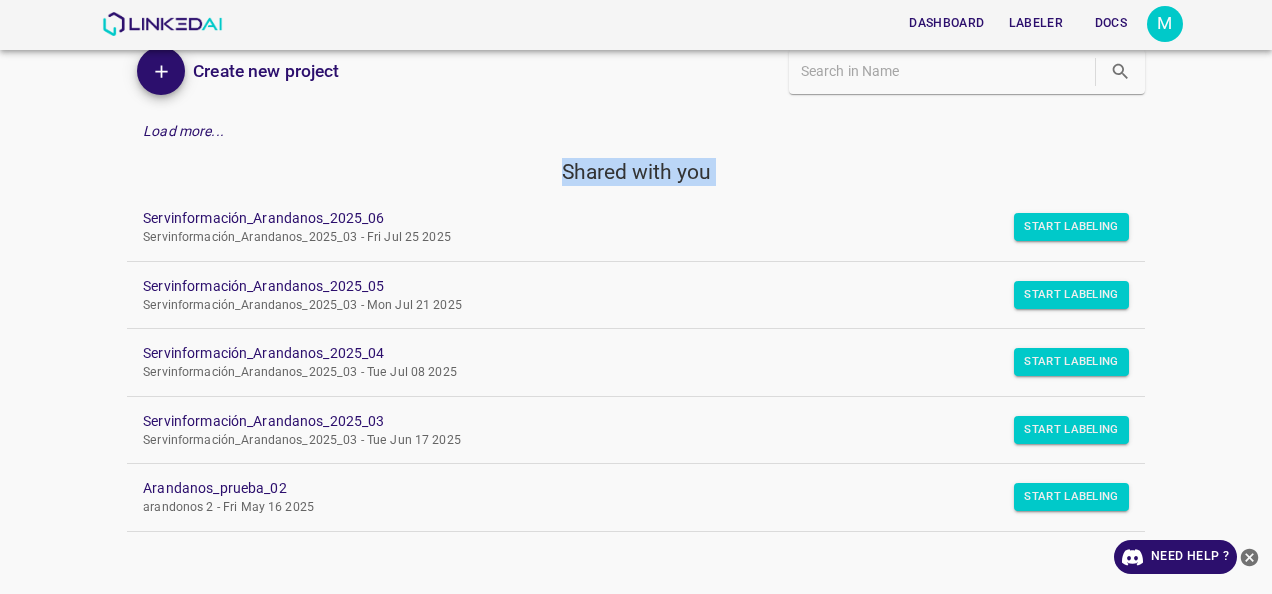 scroll, scrollTop: 95, scrollLeft: 0, axis: vertical 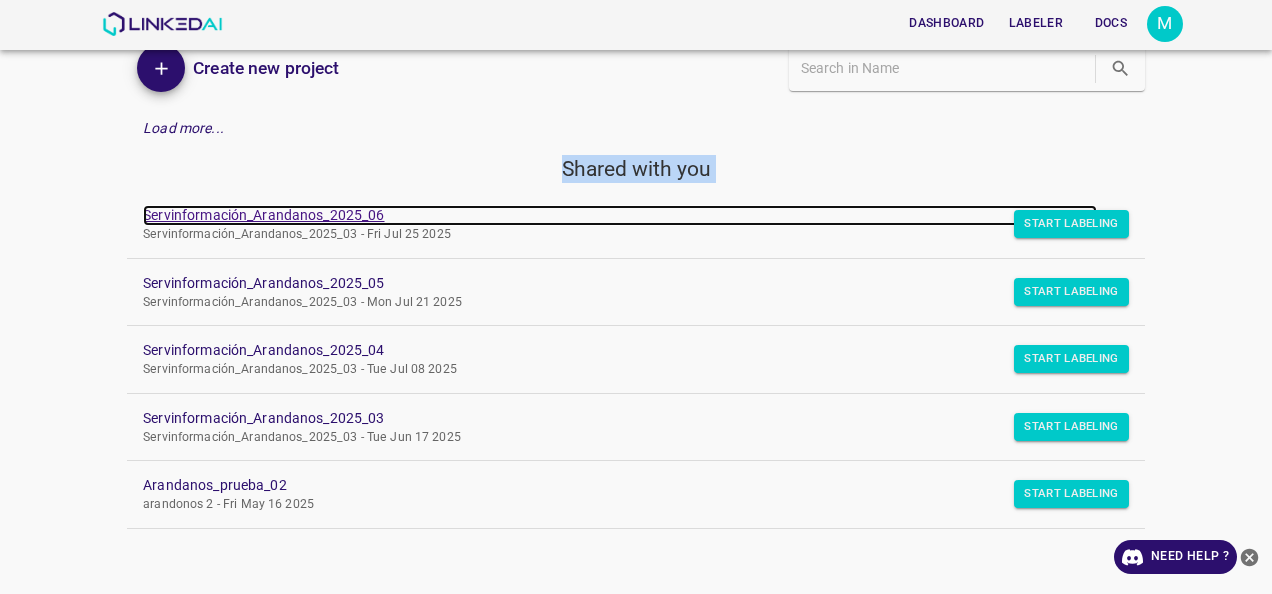 click on "Servinformación_Arandanos_2025_06" at bounding box center (620, 215) 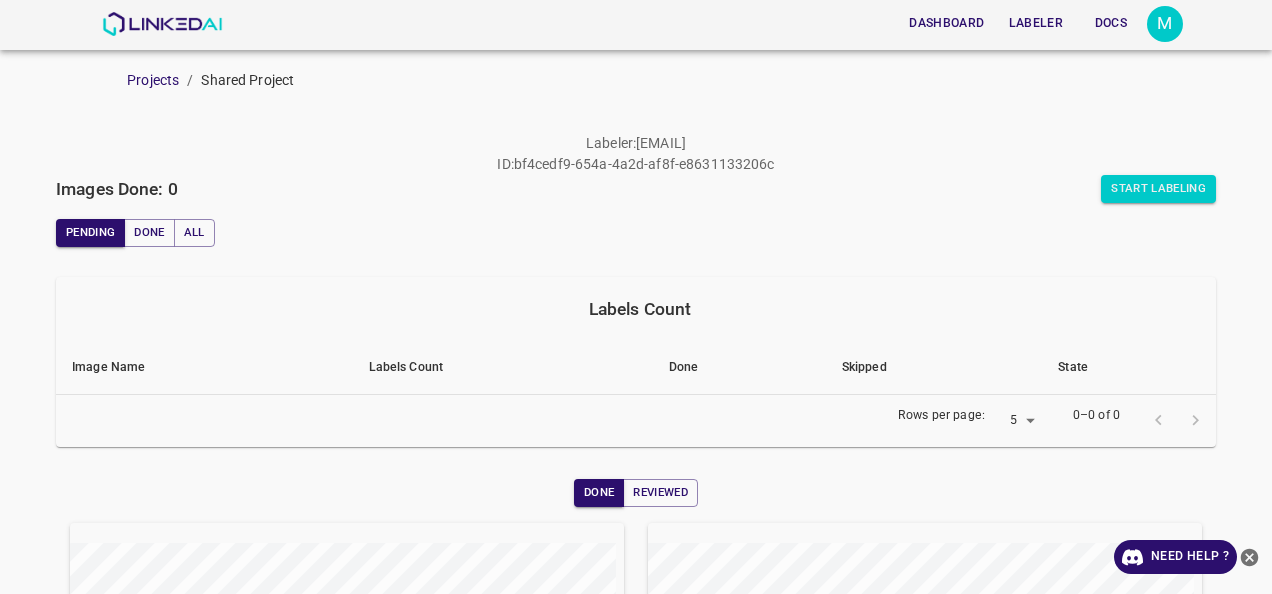 scroll, scrollTop: 0, scrollLeft: 0, axis: both 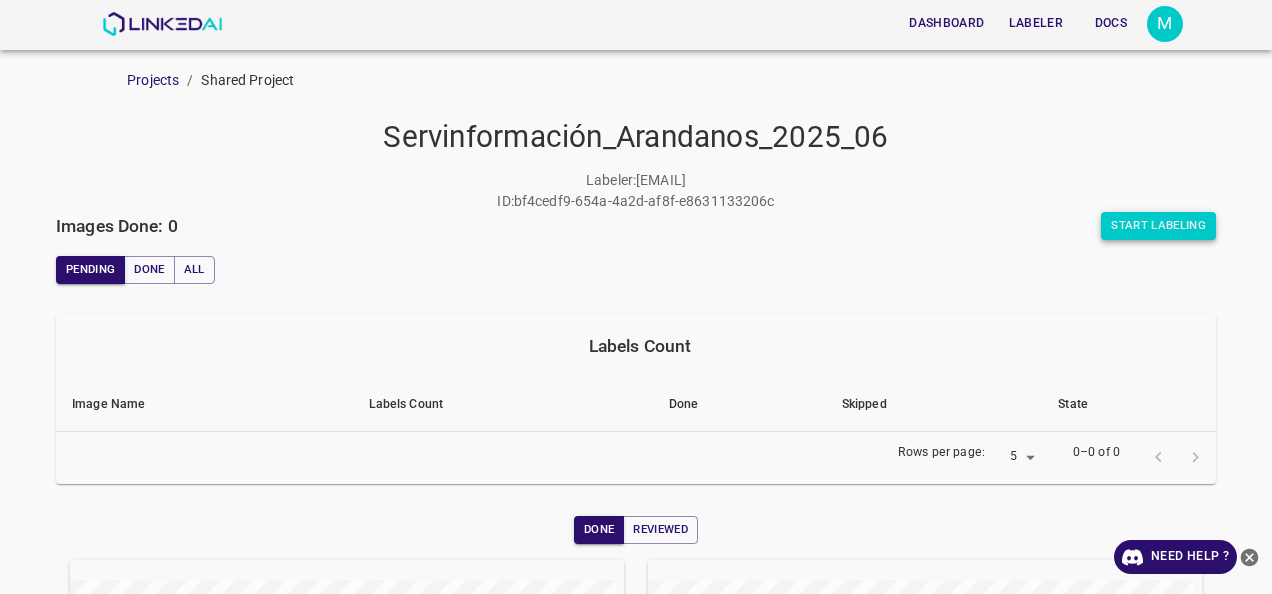 click on "Start Labeling" at bounding box center (1158, 226) 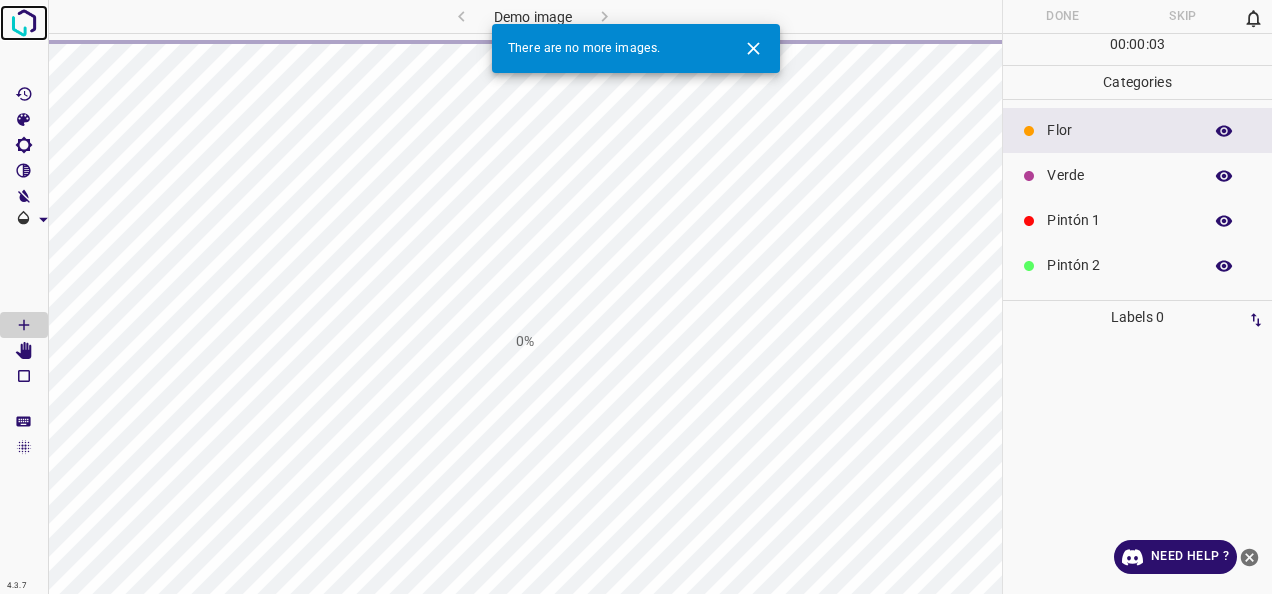 click at bounding box center (24, 23) 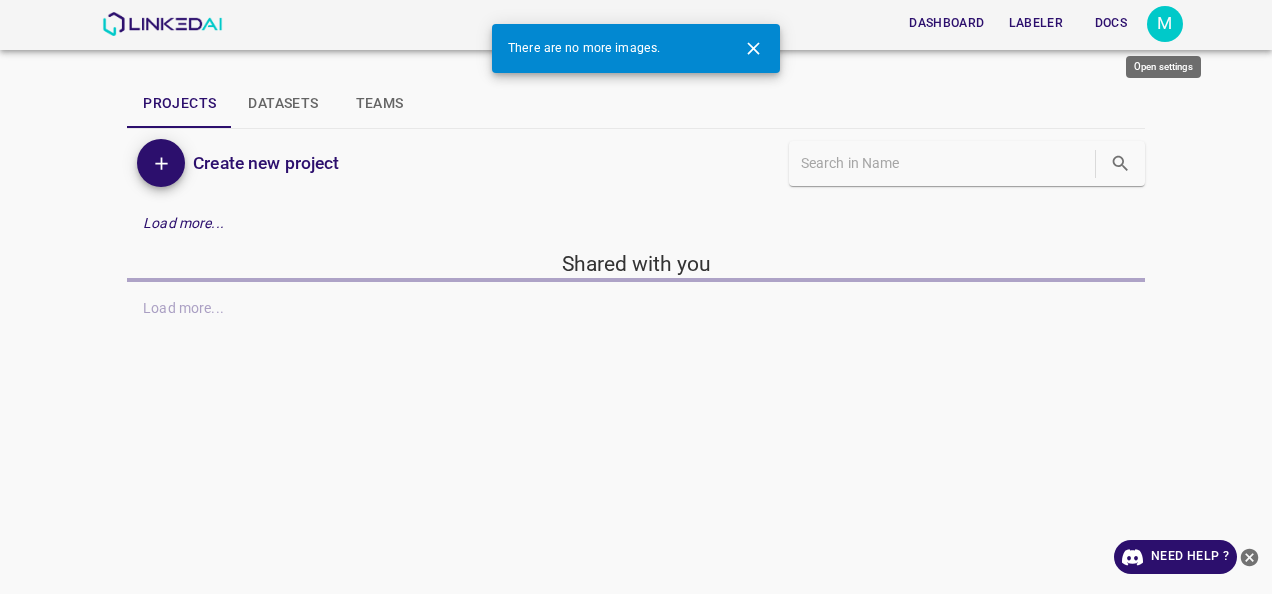 click on "M" at bounding box center (1165, 24) 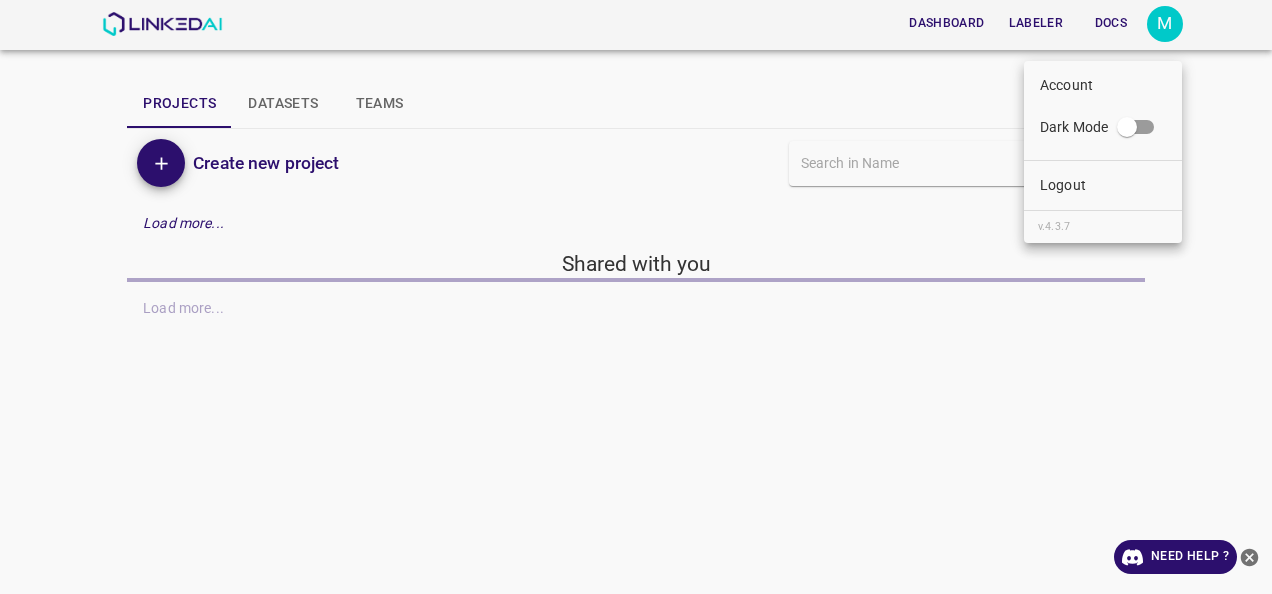 click on "Logout" at bounding box center [1063, 185] 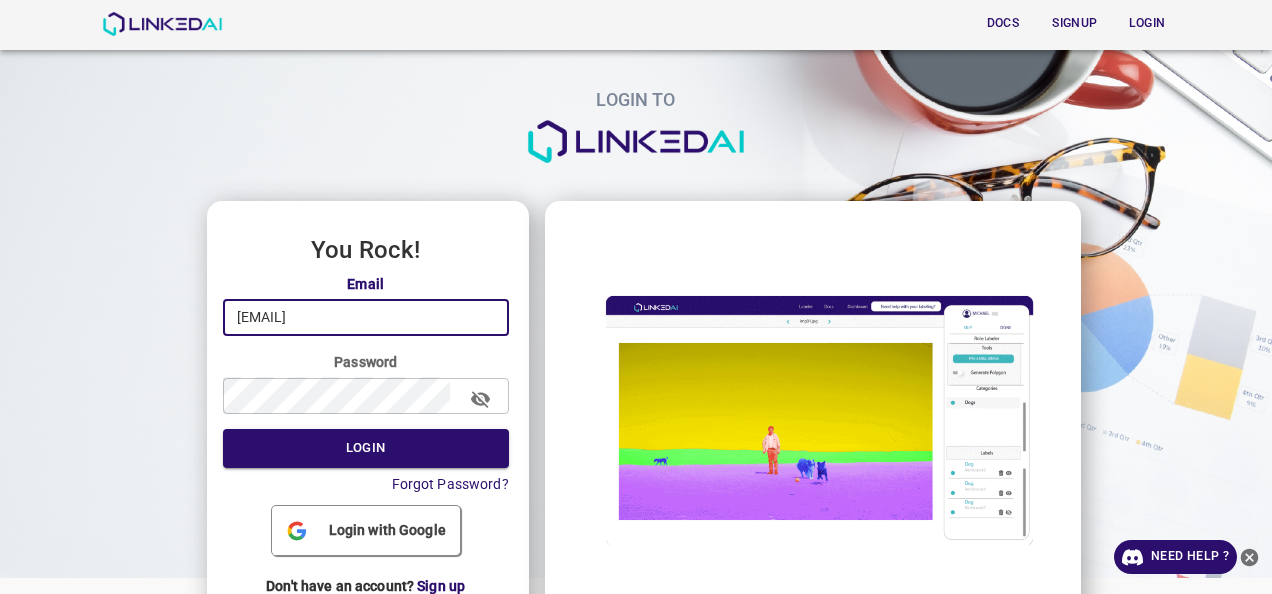 drag, startPoint x: 404, startPoint y: 322, endPoint x: 124, endPoint y: 322, distance: 280 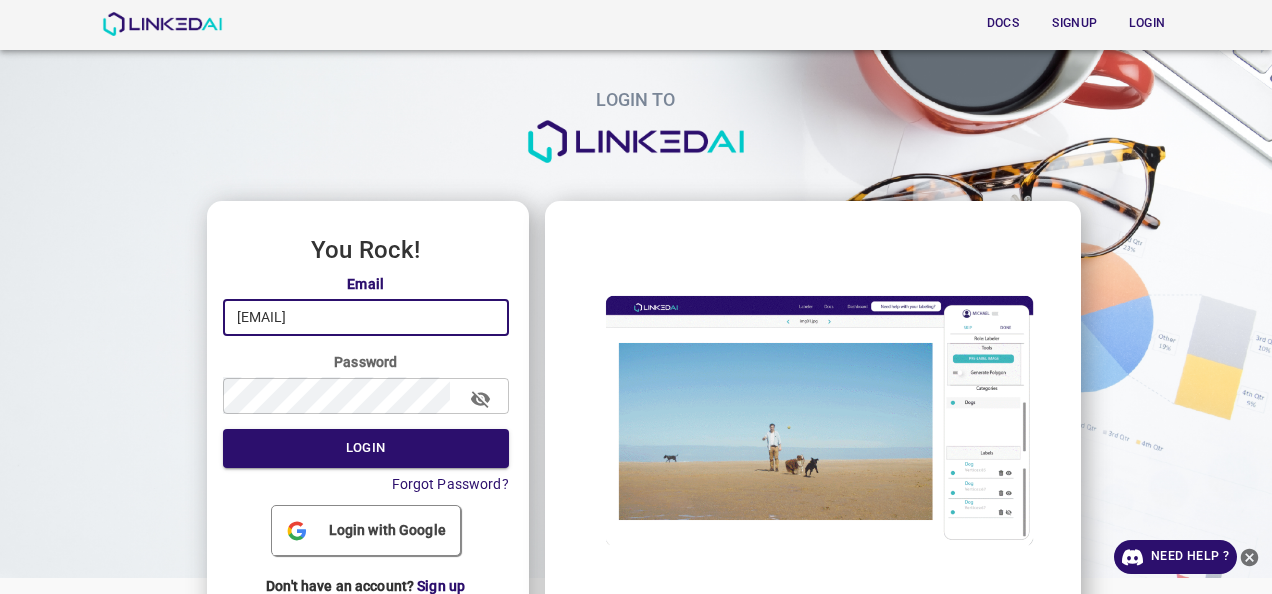 click on "LOGIN TO You Rock! Email marisp3798@gmail.com ​ Password ​ Login Forgot Password? Login with Google Don't have an account?   Sign up" at bounding box center (628, 317) 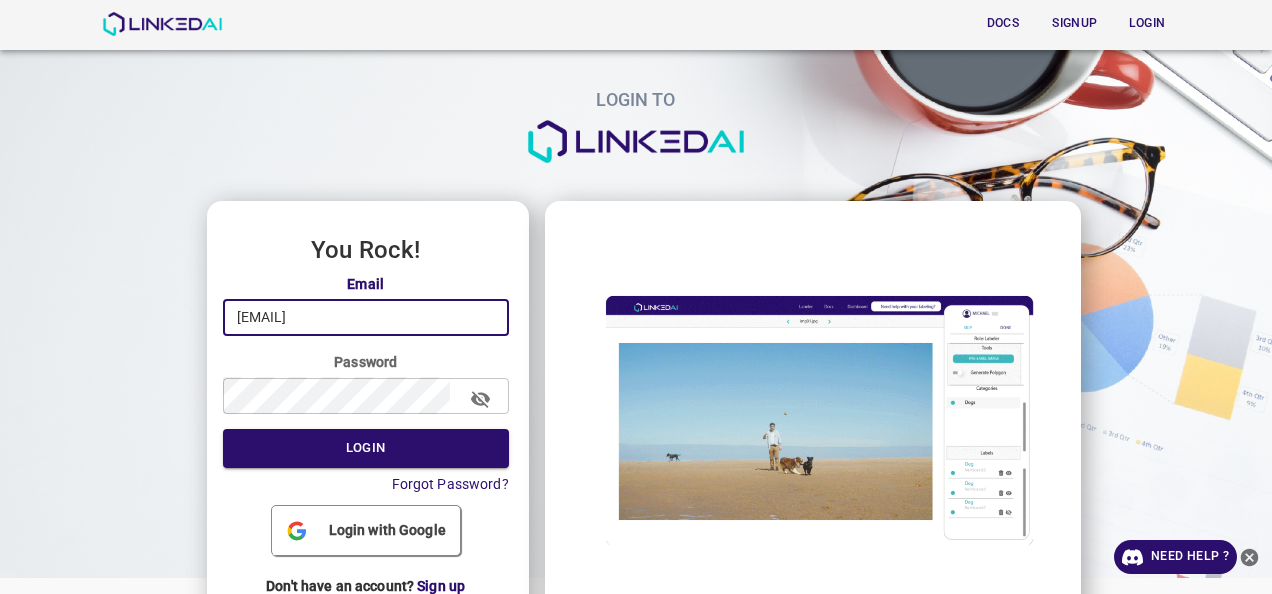 type on "osepasa@hotmail.com" 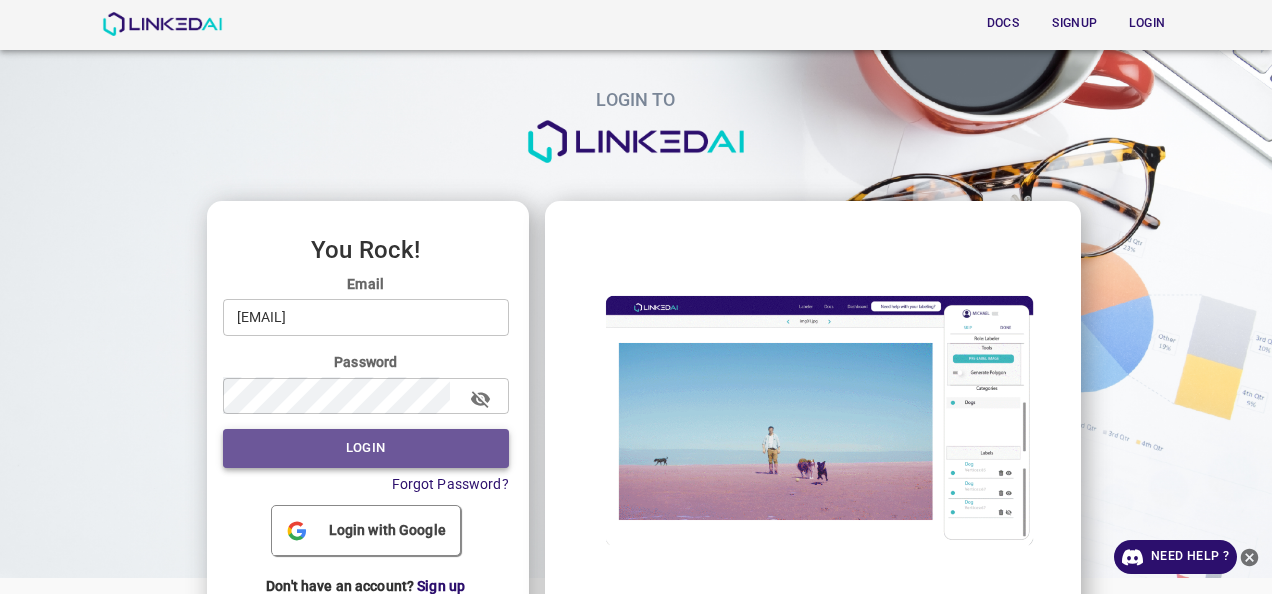 click on "Login" at bounding box center [366, 448] 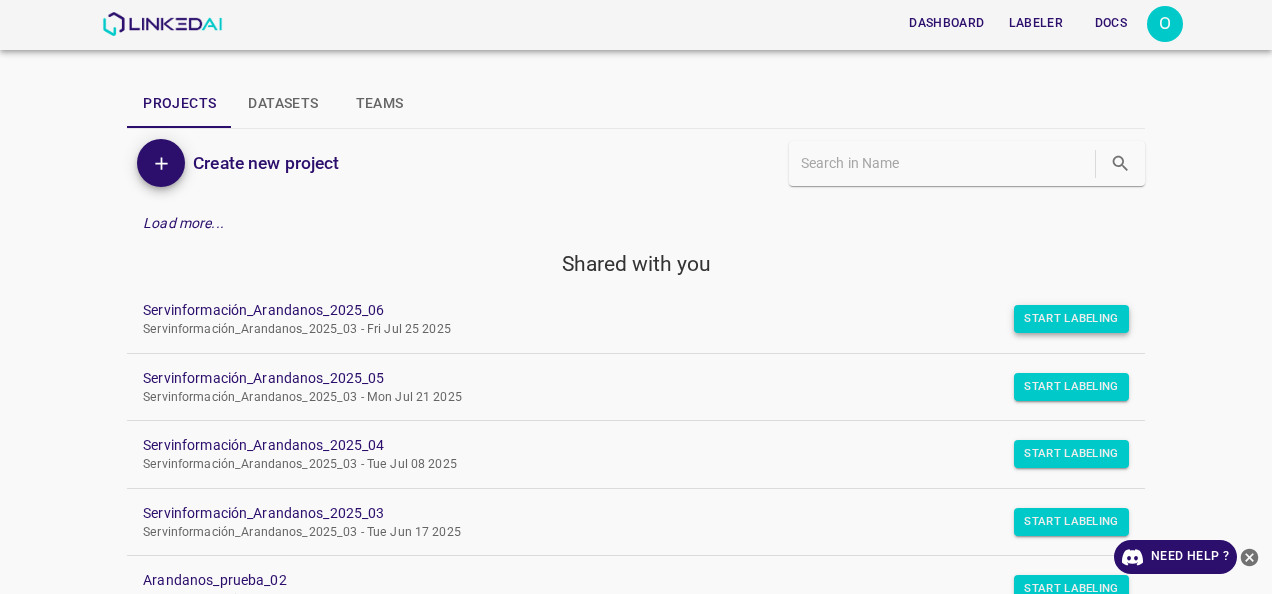 click on "Start Labeling" at bounding box center (1071, 319) 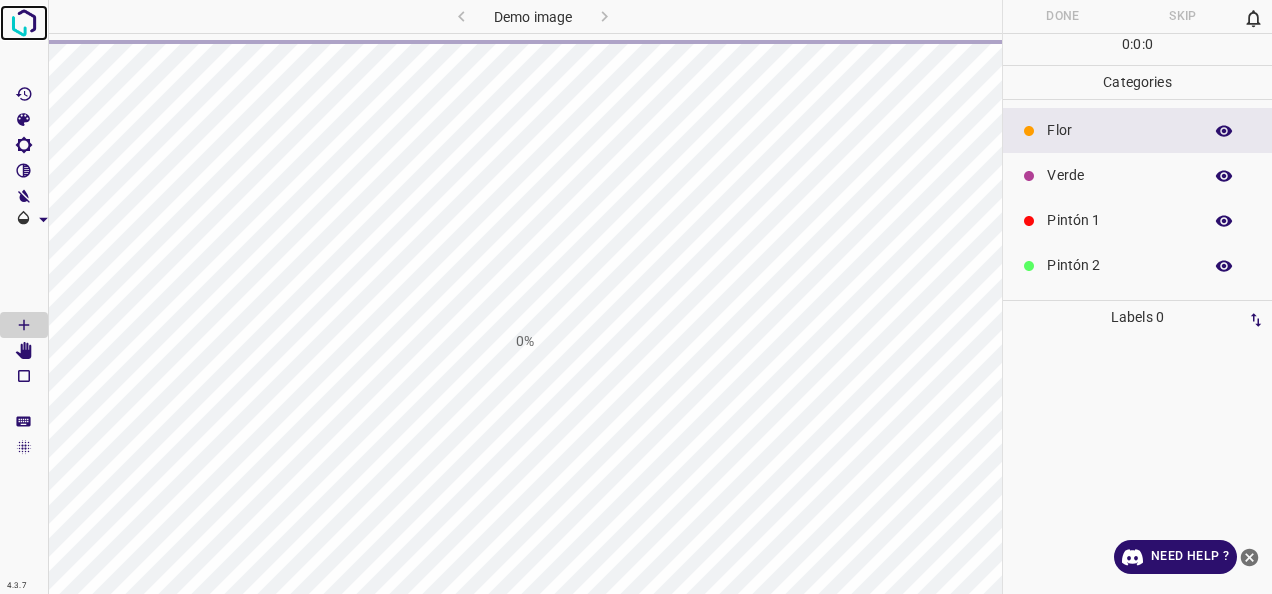 click at bounding box center [24, 23] 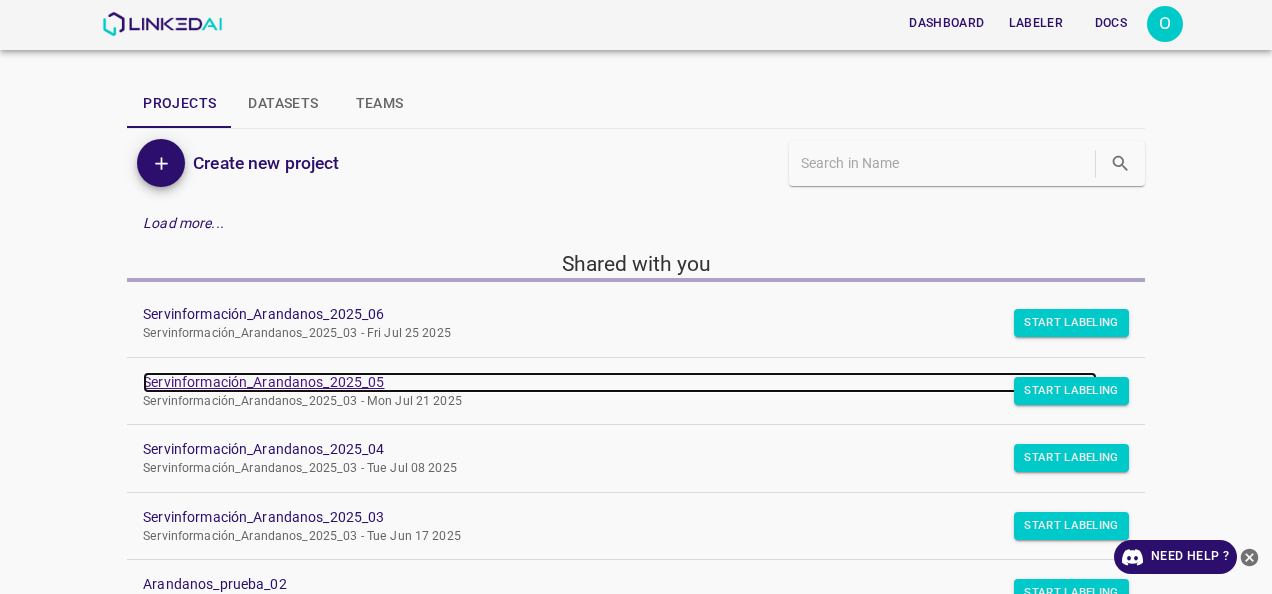 click on "Servinformación_Arandanos_2025_05" at bounding box center (620, 382) 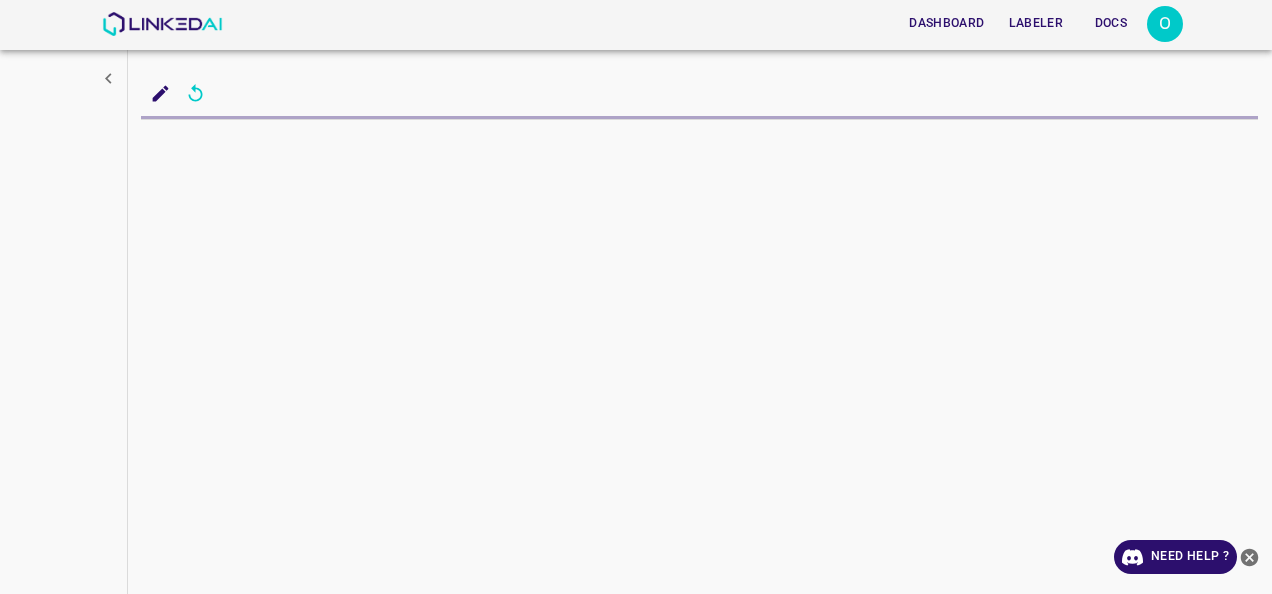scroll, scrollTop: 0, scrollLeft: 0, axis: both 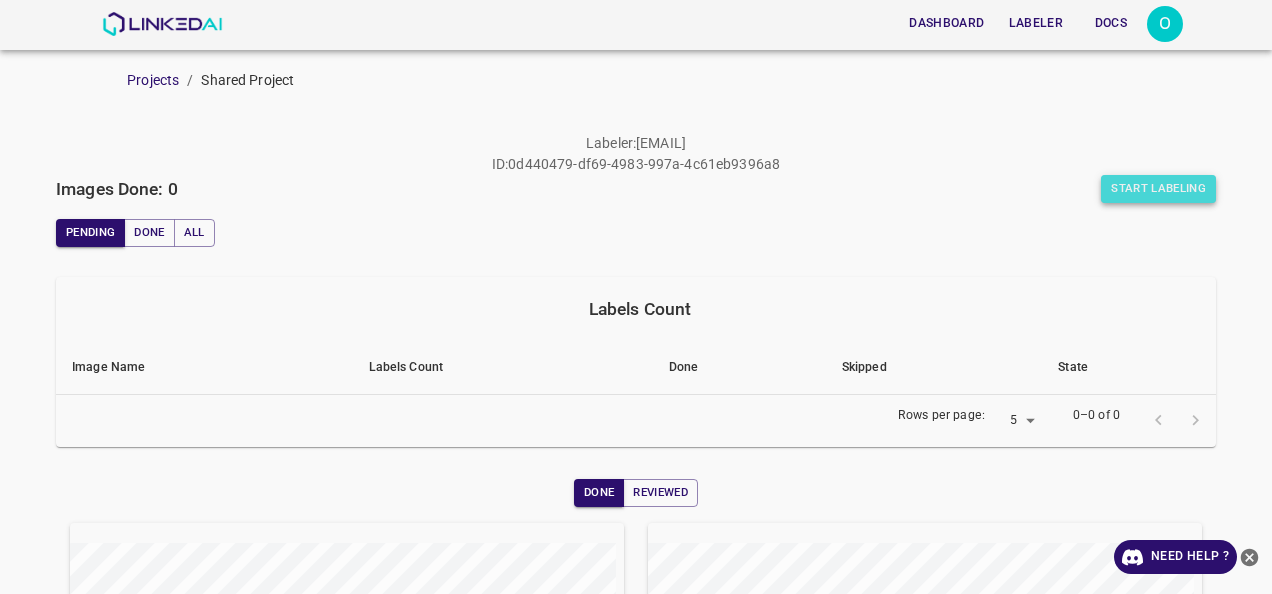 click on "Start Labeling" at bounding box center (1158, 189) 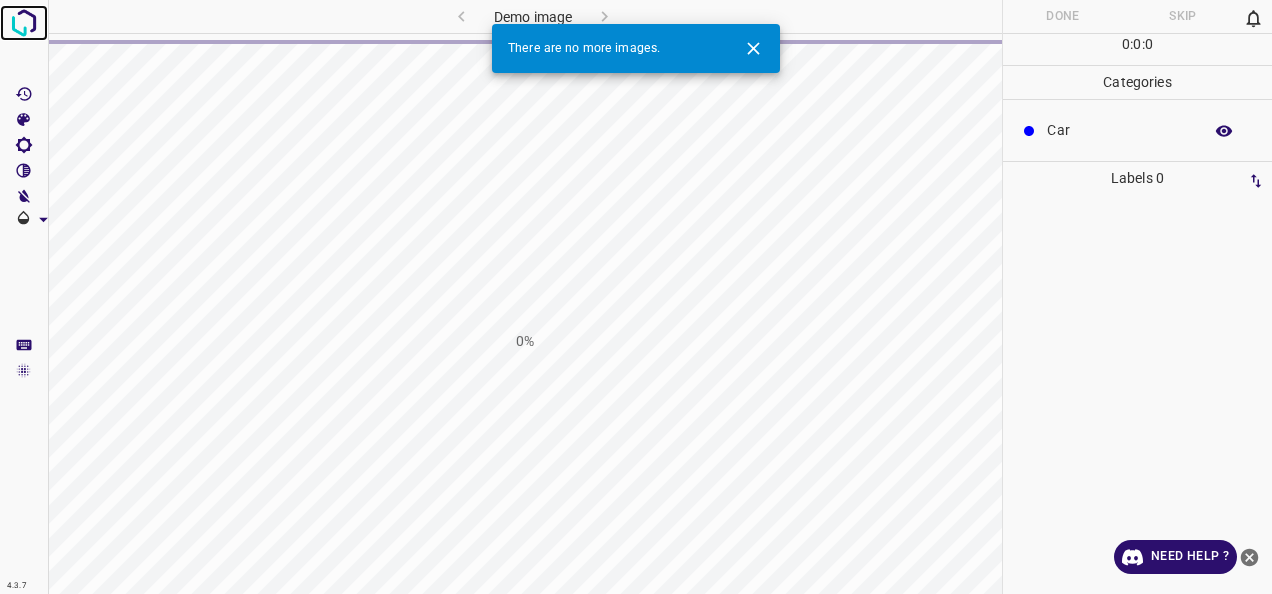 click at bounding box center (24, 23) 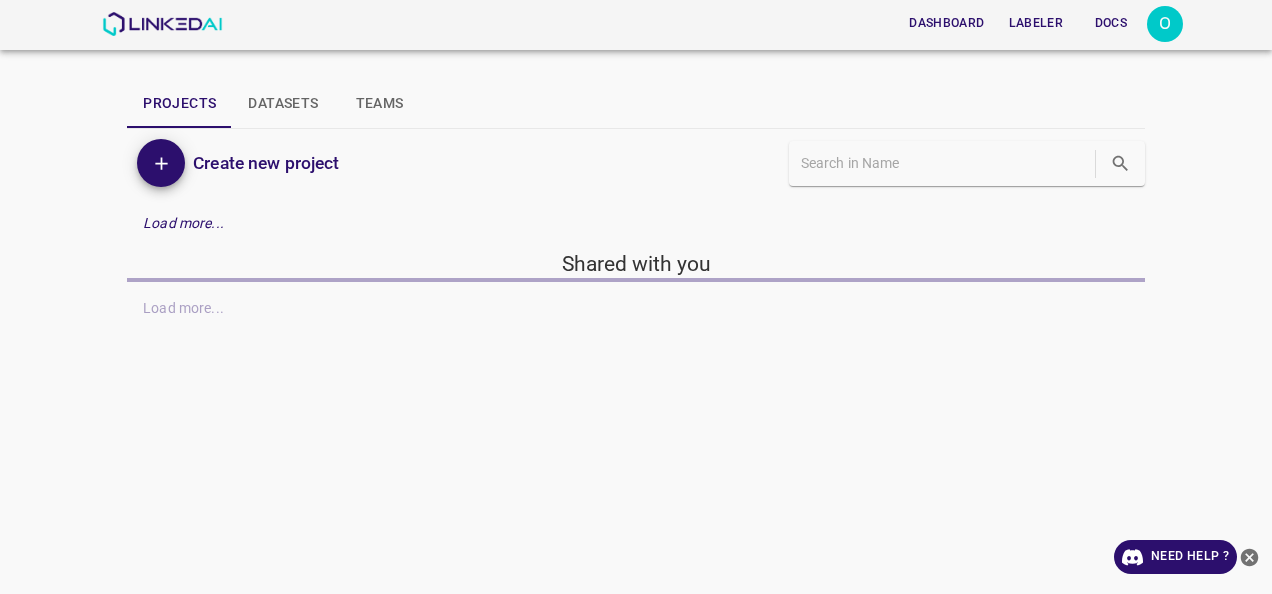 scroll, scrollTop: 0, scrollLeft: 0, axis: both 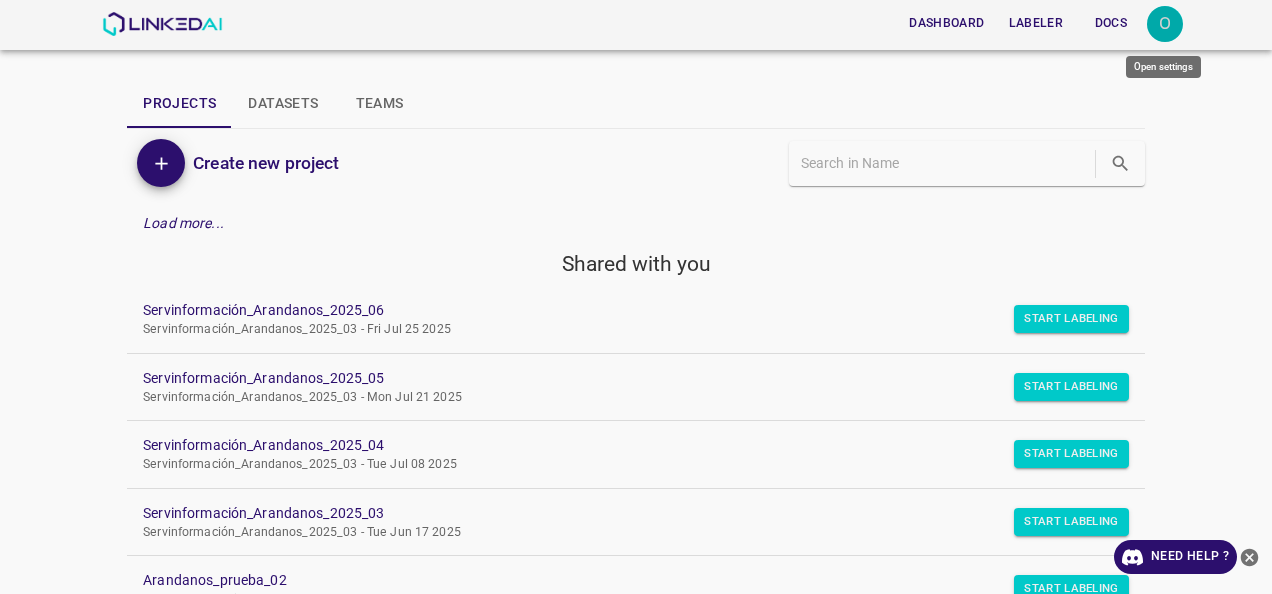 click on "O" at bounding box center [1165, 24] 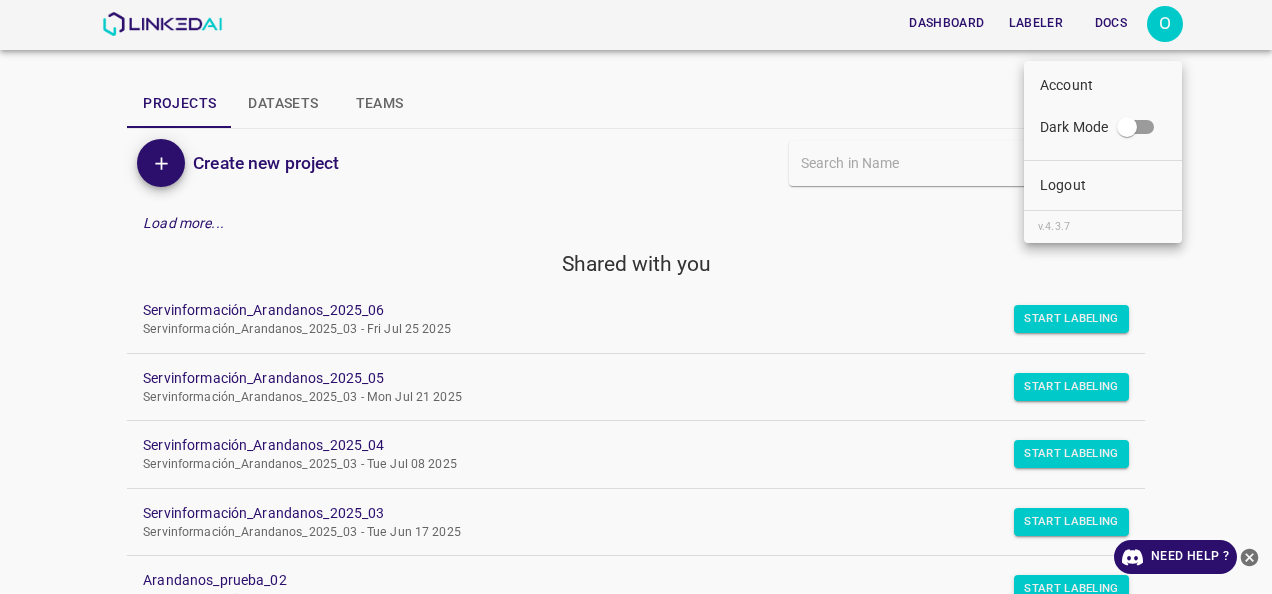 click on "Logout" at bounding box center [1063, 185] 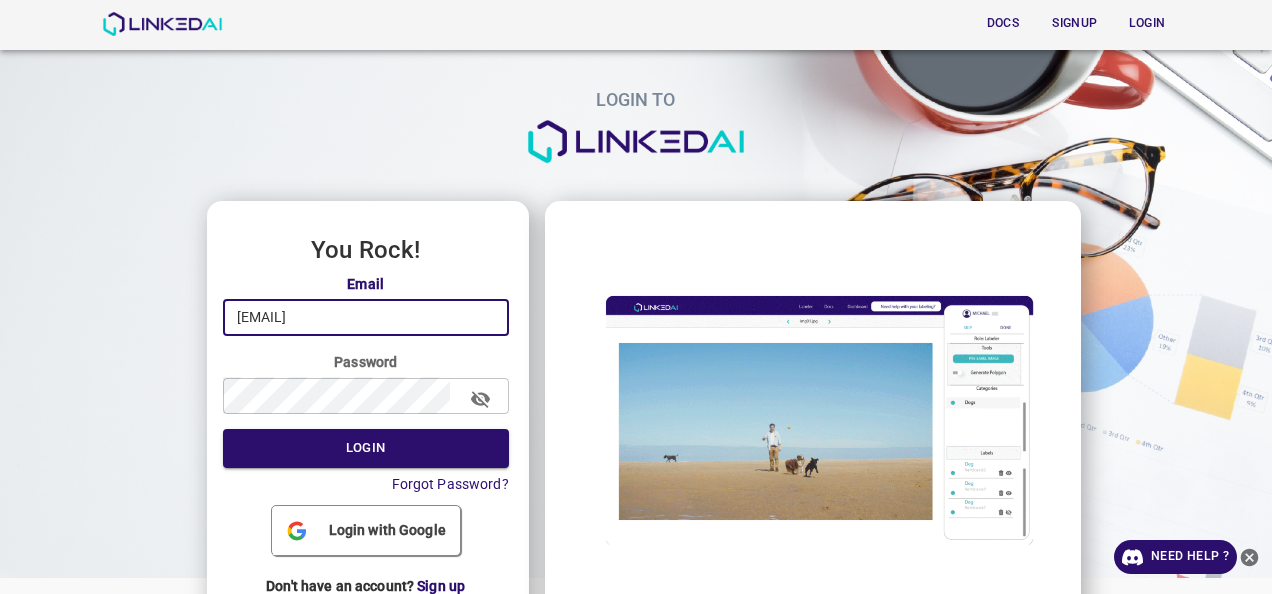 click on "[EMAIL]" at bounding box center (366, 317) 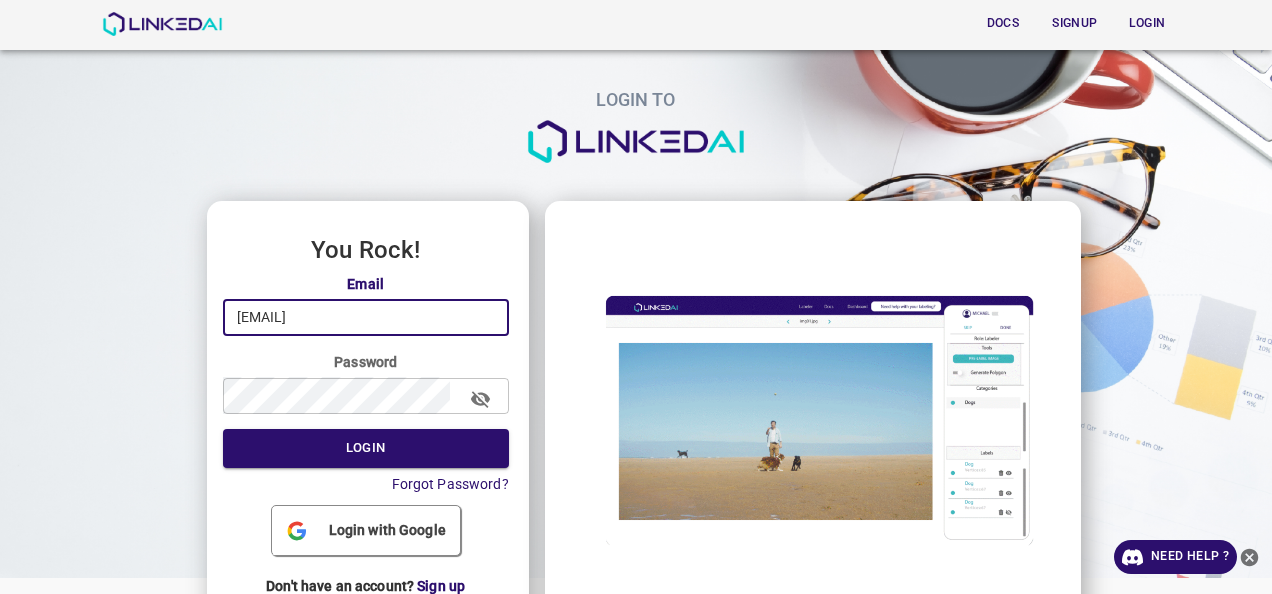 click on "[EMAIL]" at bounding box center (366, 317) 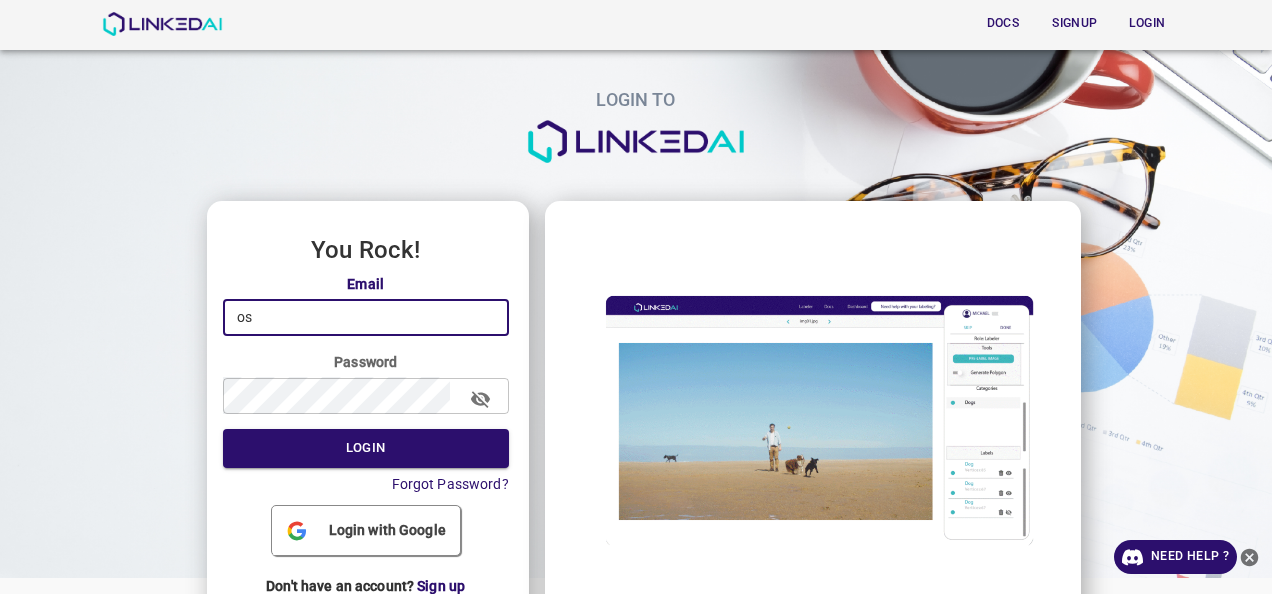 type on "o" 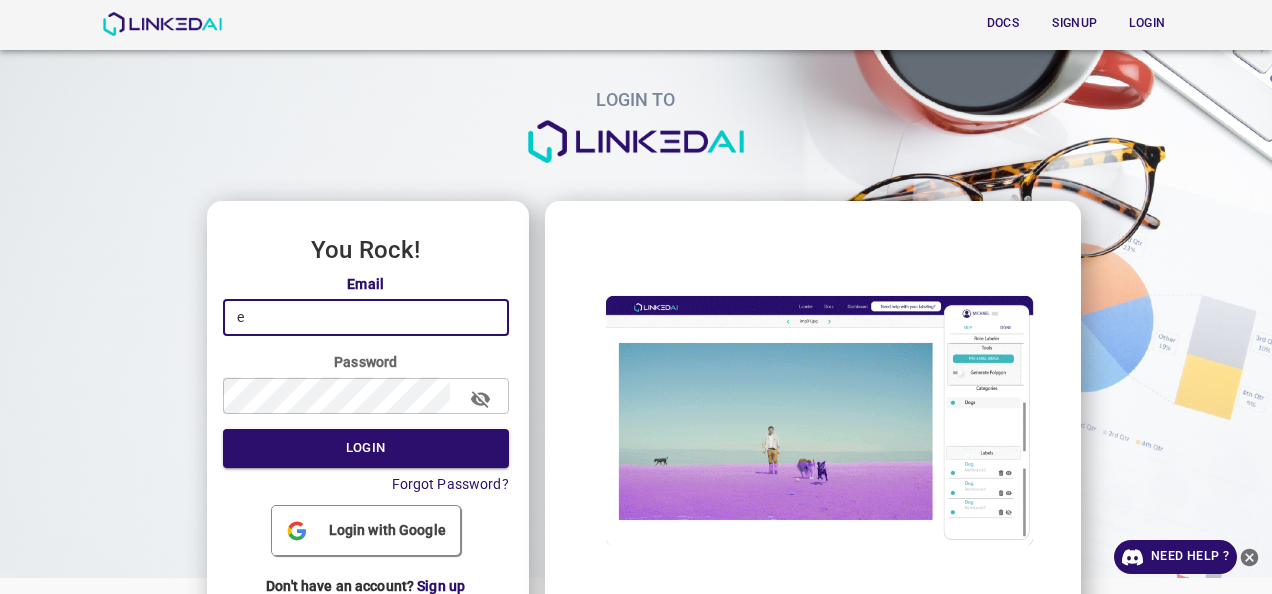 type on "[EMAIL]" 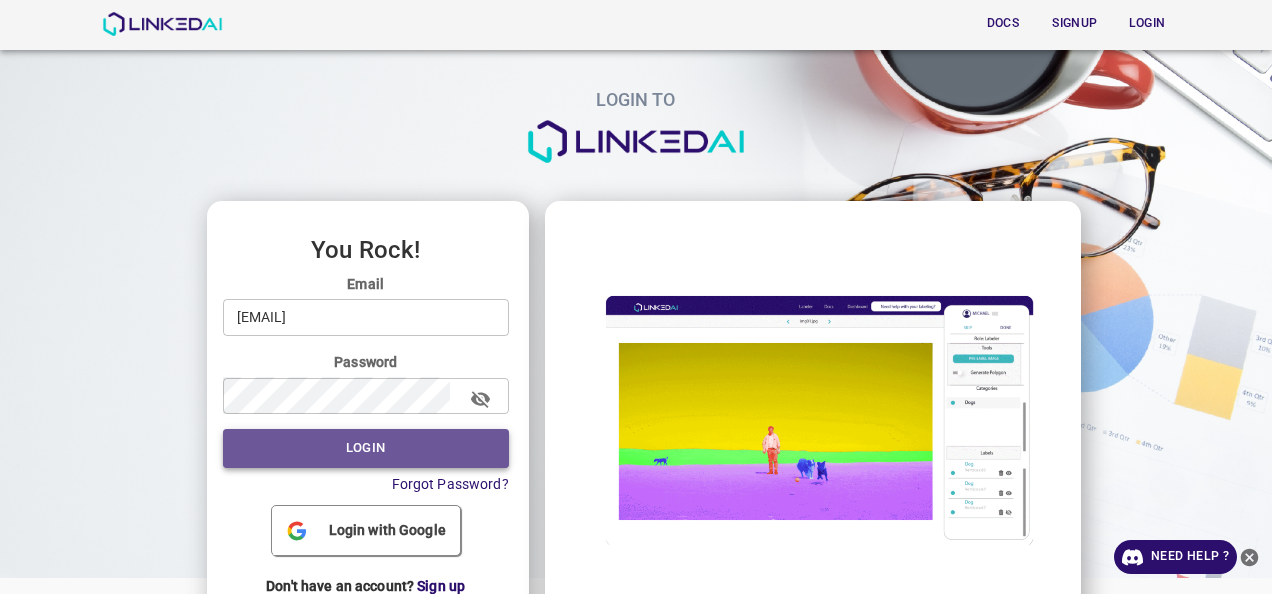 click on "Login" at bounding box center (366, 448) 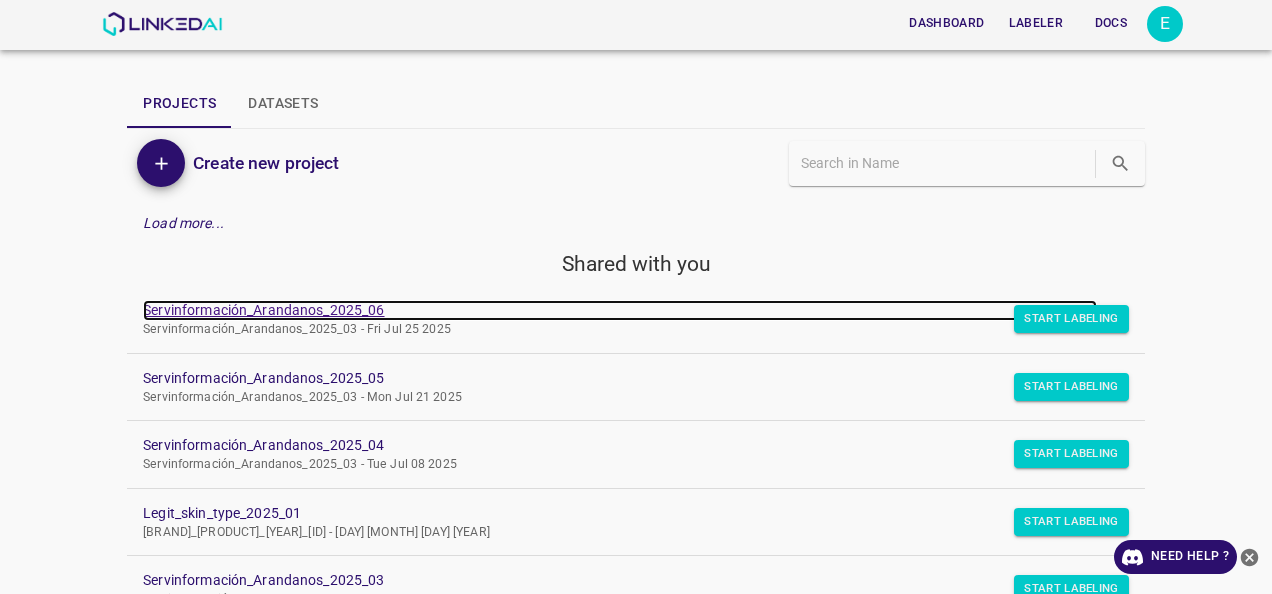 click on "Servinformación_Arandanos_2025_06" at bounding box center [620, 310] 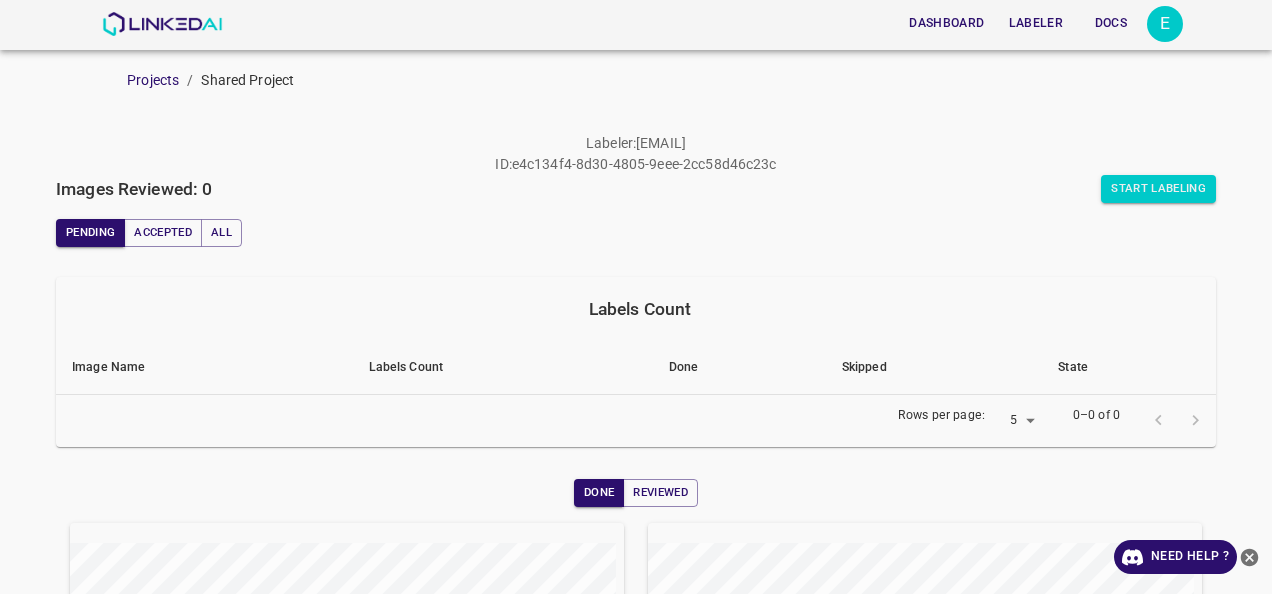 scroll, scrollTop: 0, scrollLeft: 0, axis: both 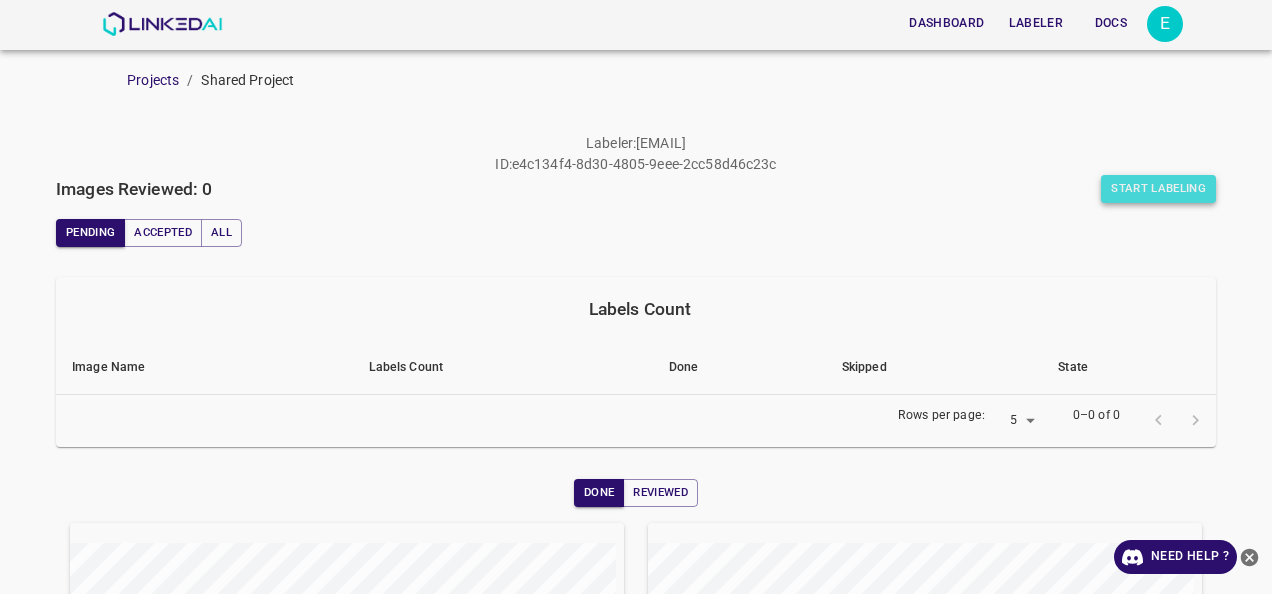 click on "Start Labeling" at bounding box center (1158, 189) 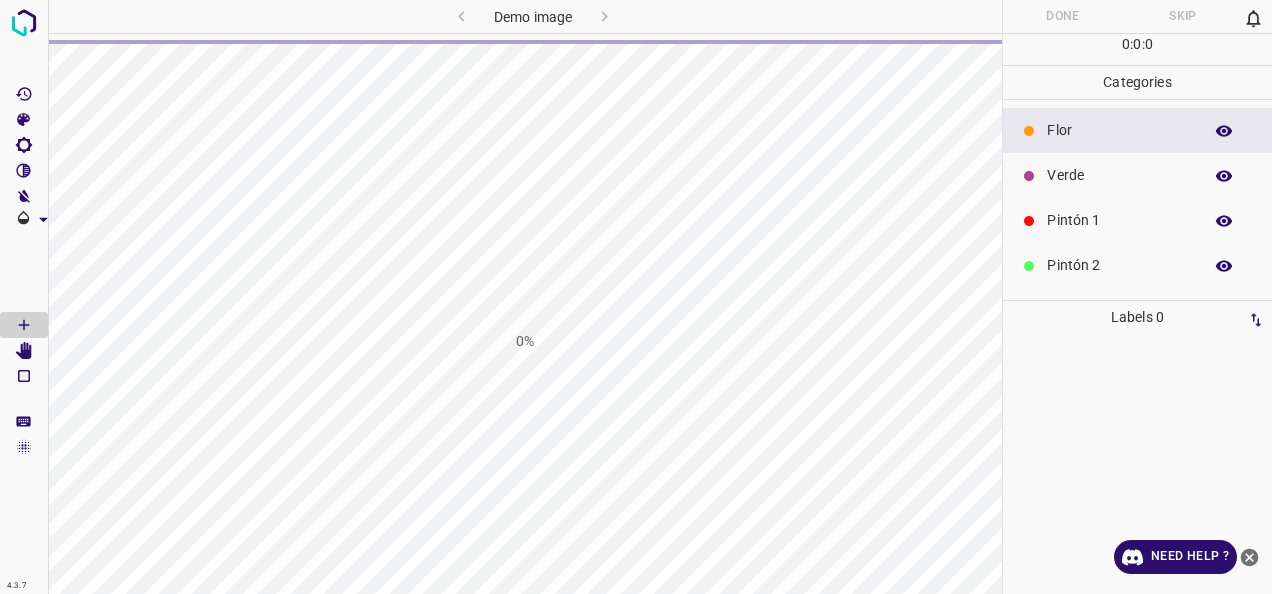scroll, scrollTop: 0, scrollLeft: 0, axis: both 